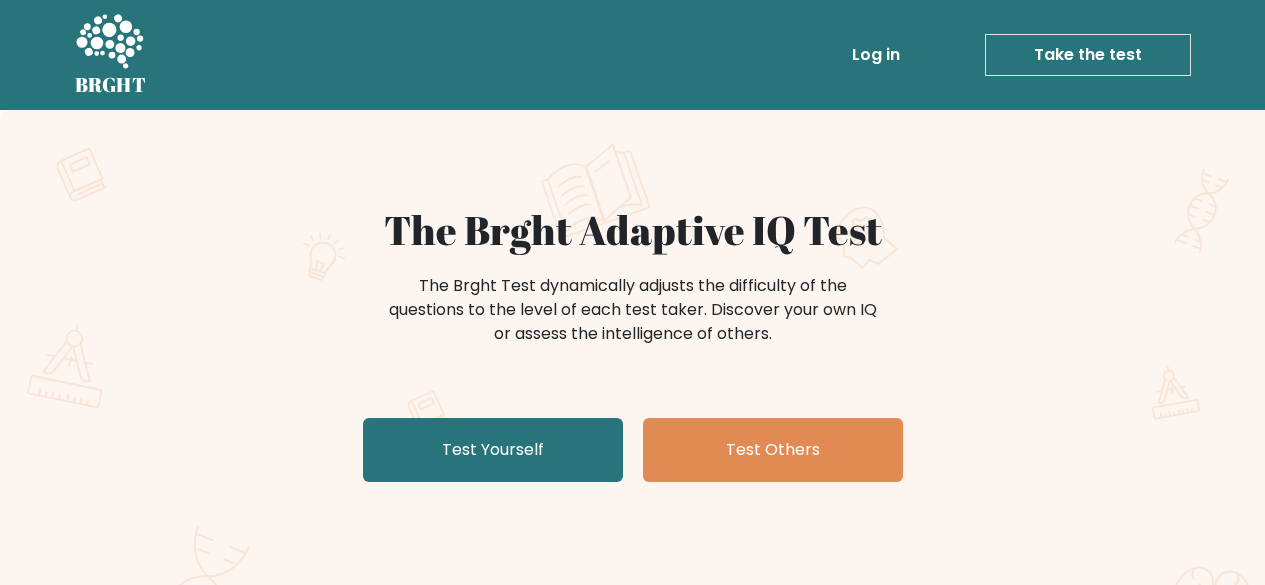 scroll, scrollTop: 0, scrollLeft: 0, axis: both 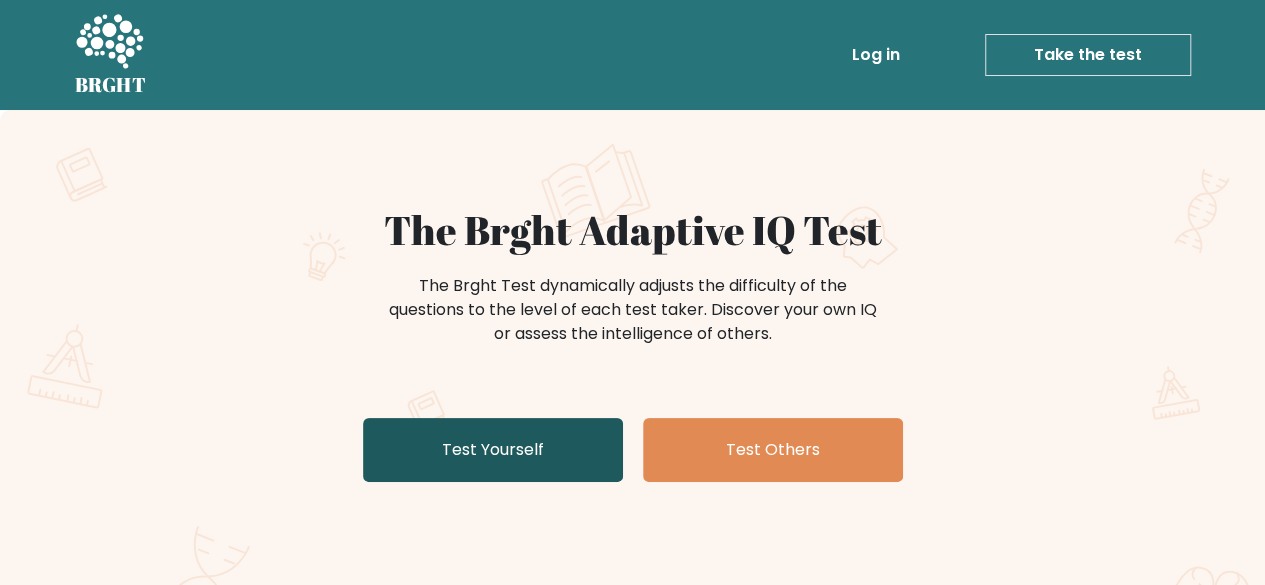 click on "Test Yourself" at bounding box center [493, 450] 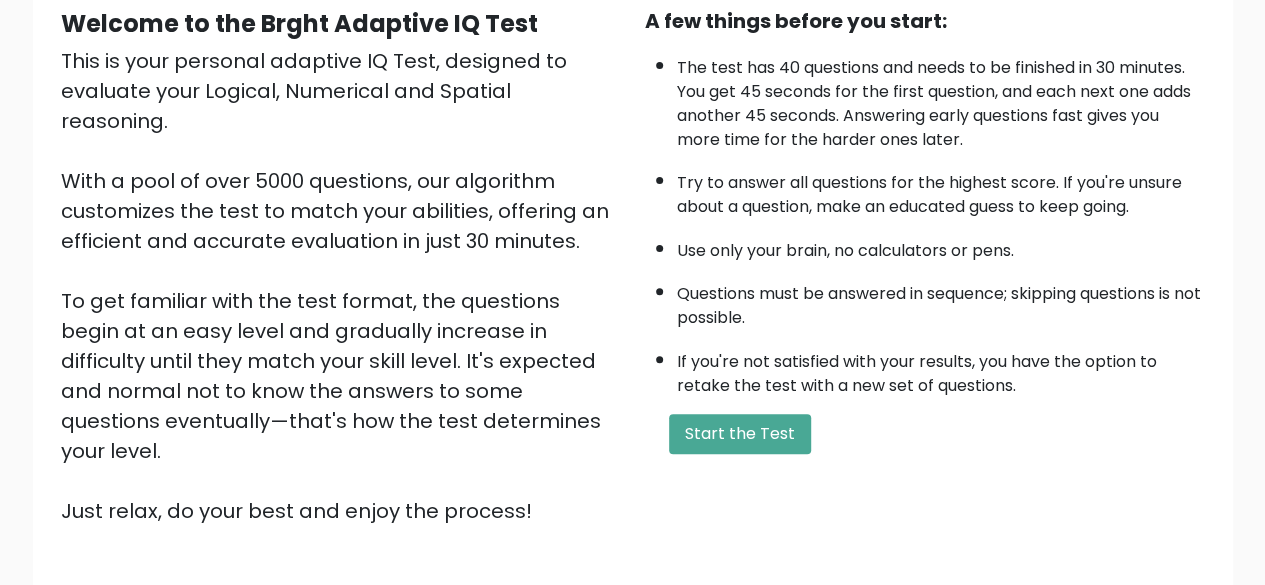 scroll, scrollTop: 330, scrollLeft: 0, axis: vertical 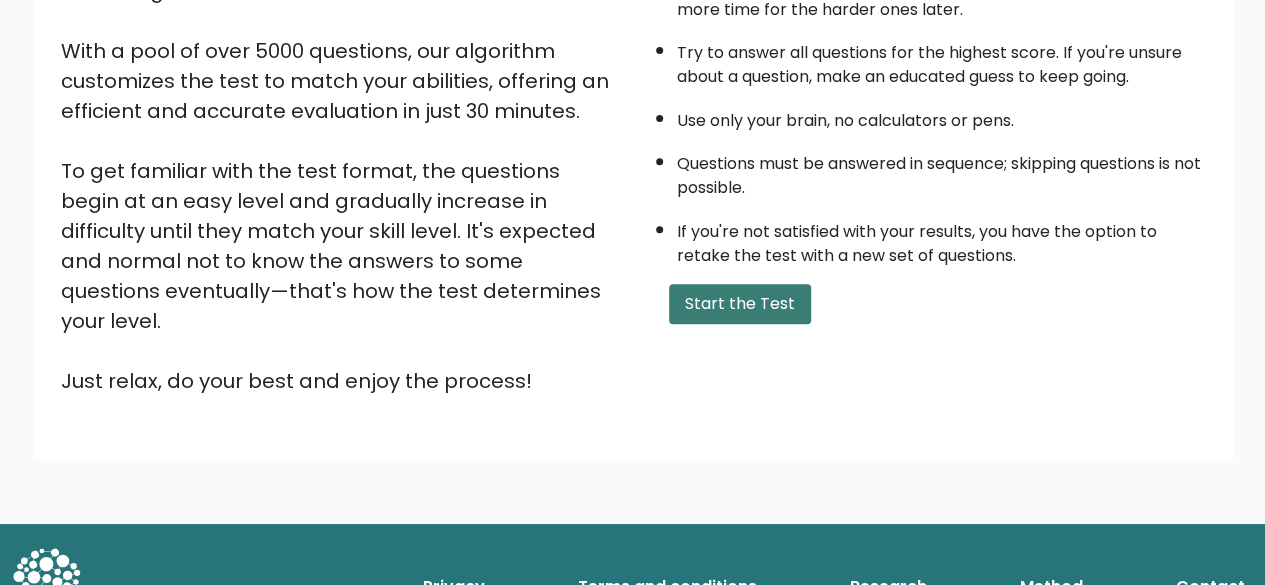 click on "Start the Test" at bounding box center (740, 304) 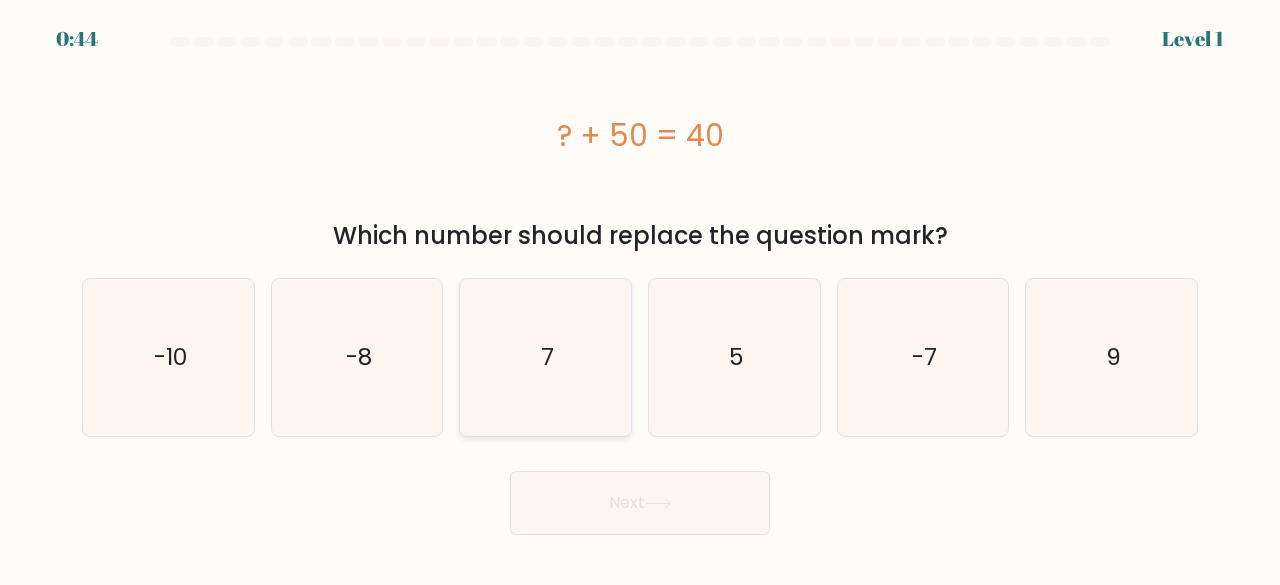 scroll, scrollTop: 0, scrollLeft: 0, axis: both 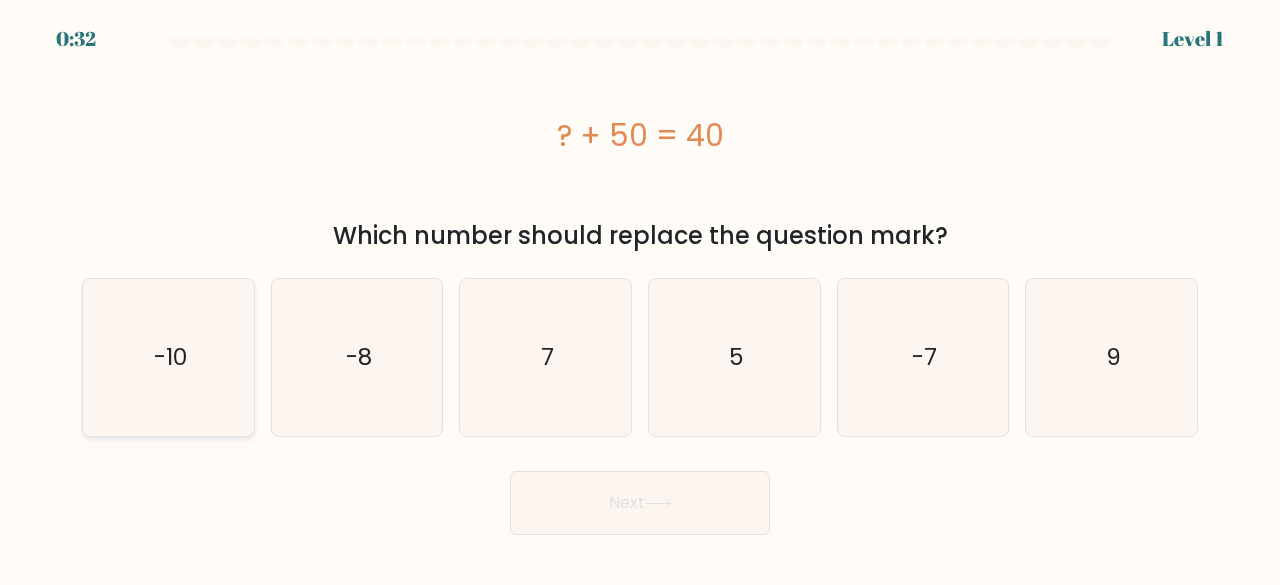 click on "-10" at bounding box center (169, 357) 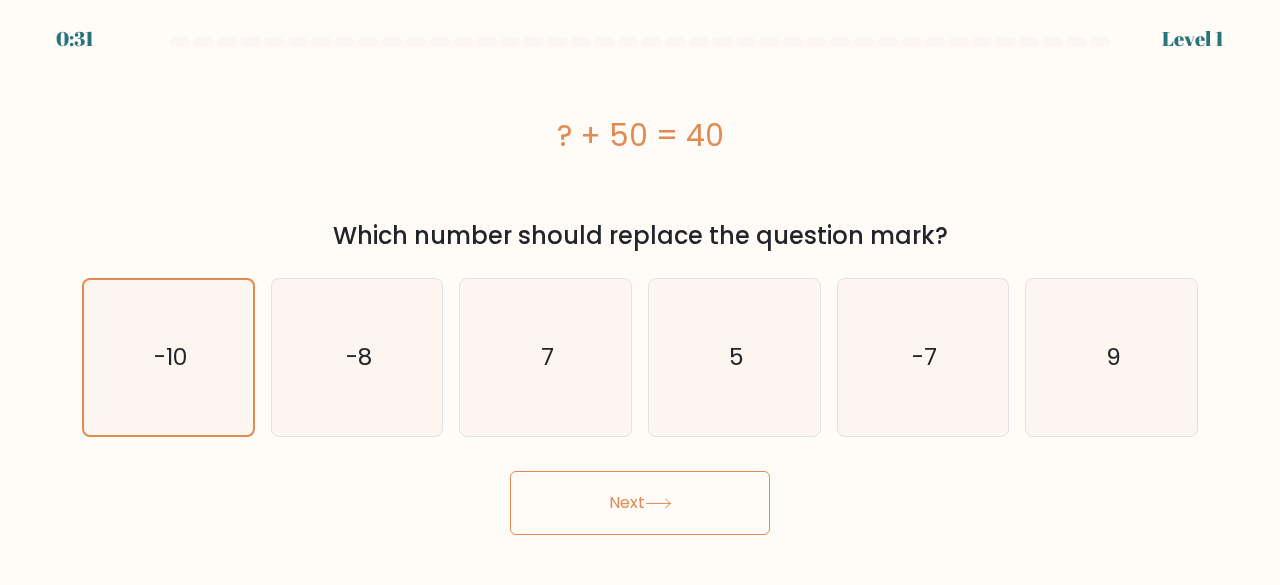 click on "Next" at bounding box center (640, 503) 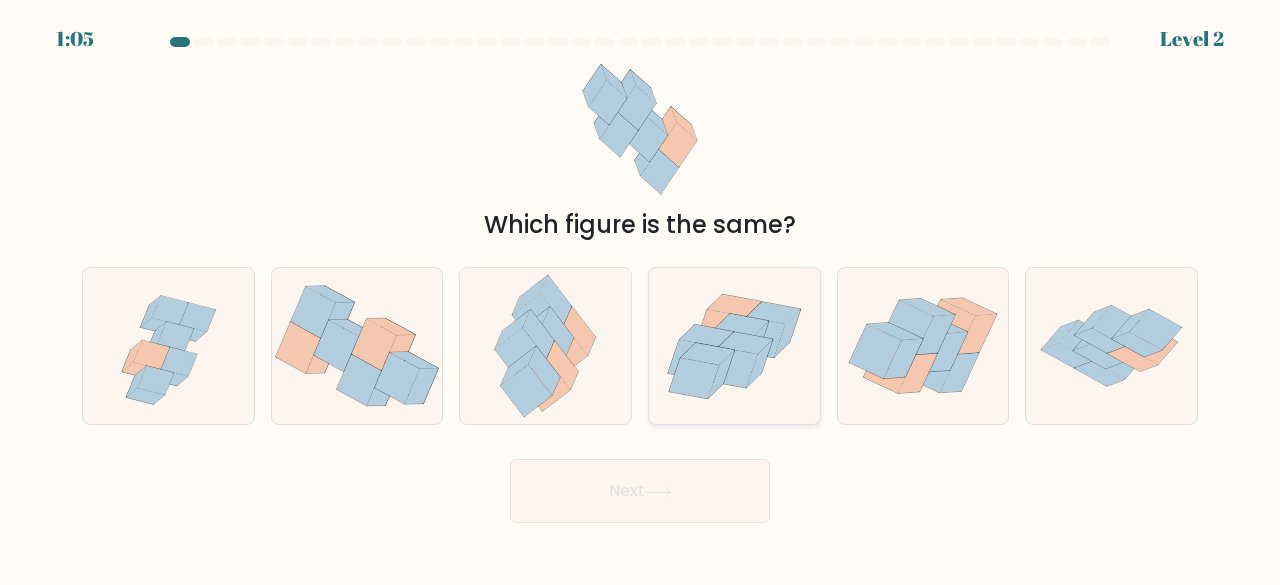 click at bounding box center (746, 343) 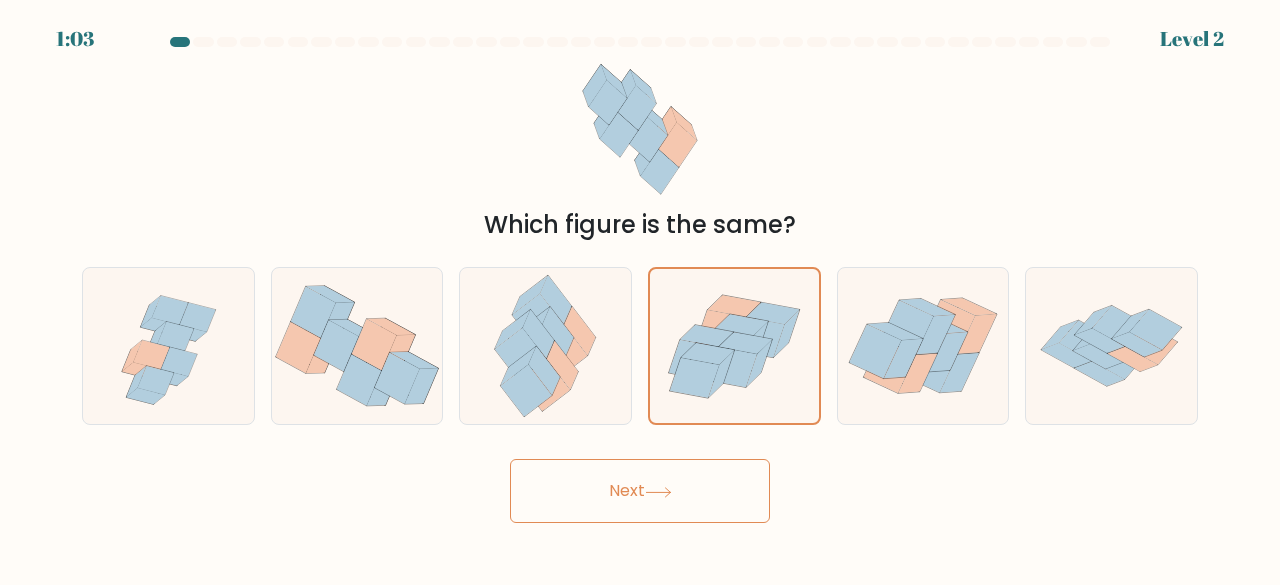 click on "Next" at bounding box center (640, 491) 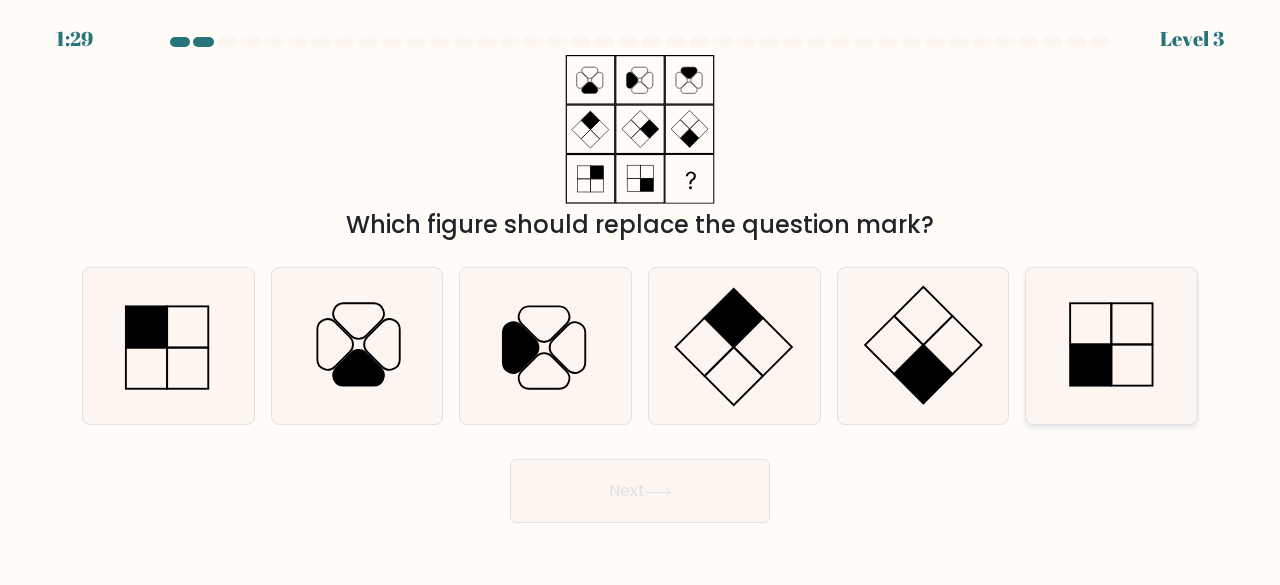 click at bounding box center [1111, 346] 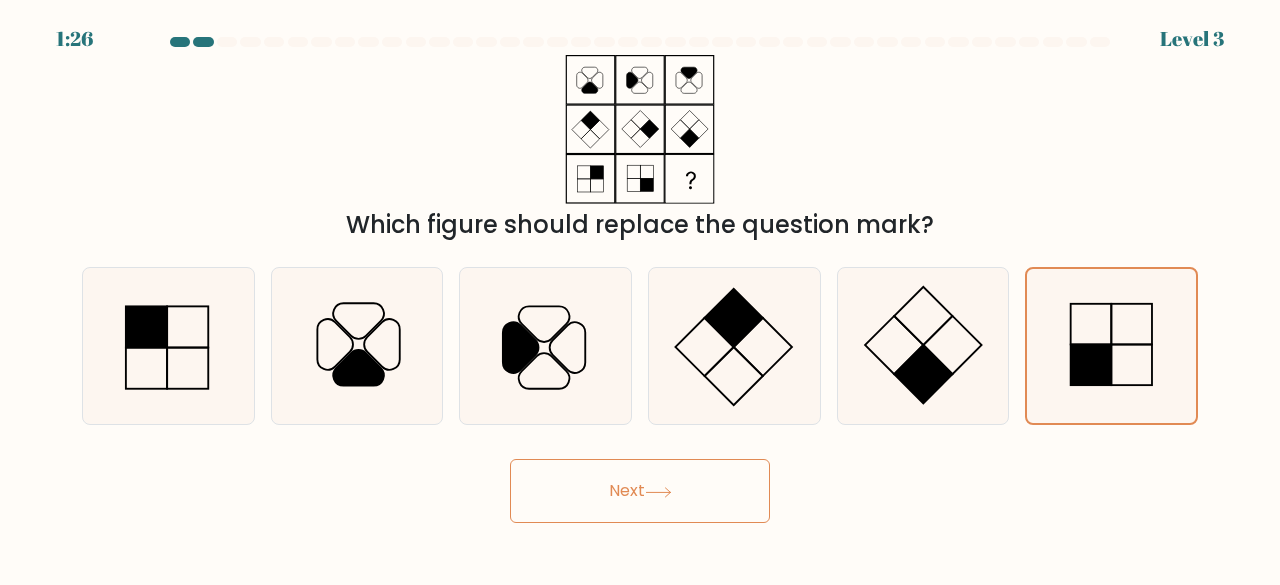 click on "Next" at bounding box center (640, 491) 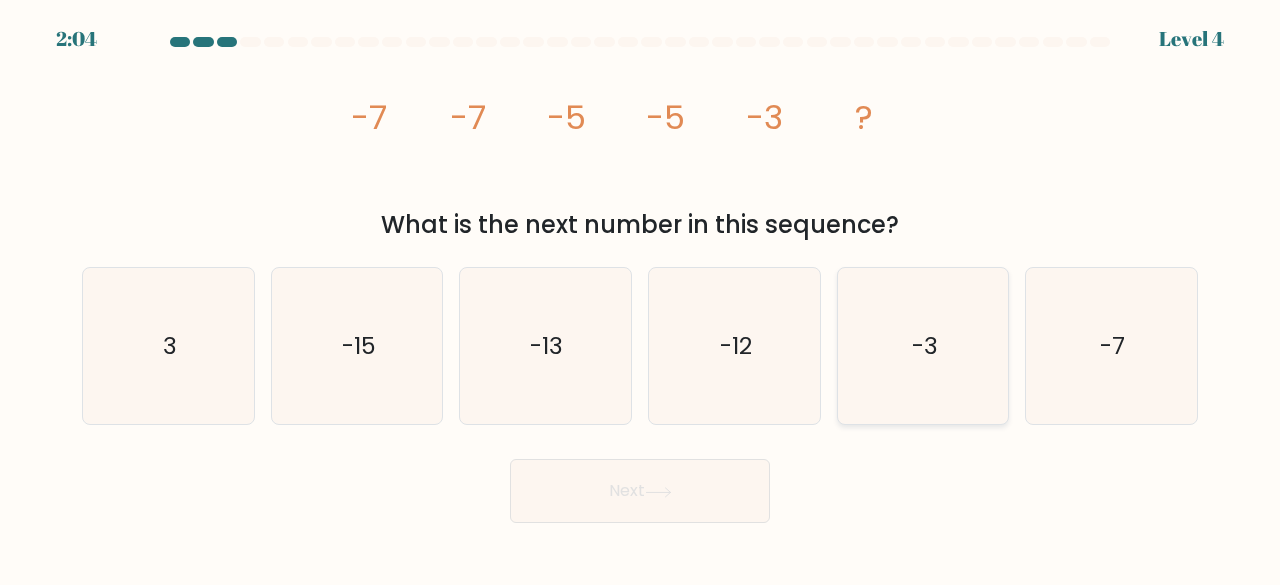 click on "-3" at bounding box center (925, 345) 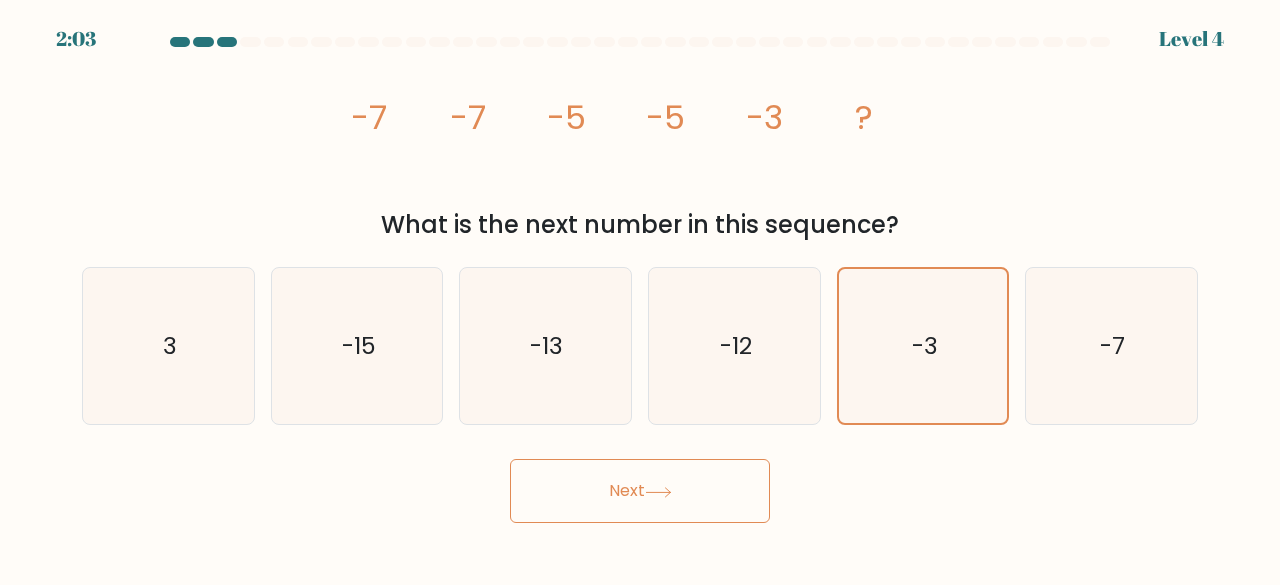 click on "Next" at bounding box center [640, 491] 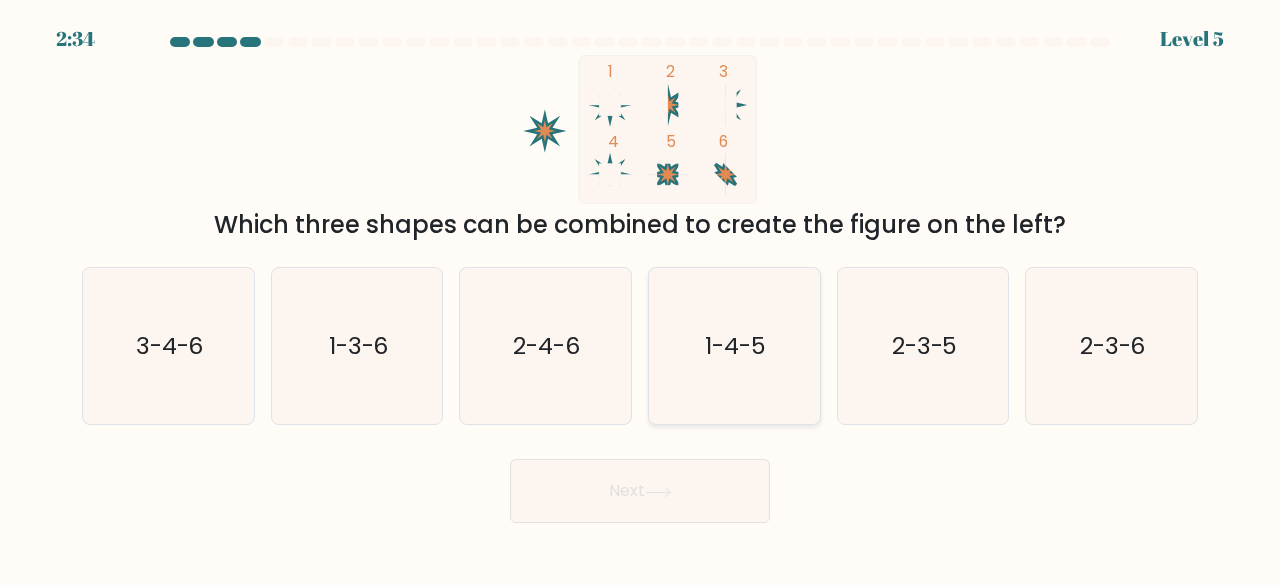 click on "1-4-5" at bounding box center [735, 345] 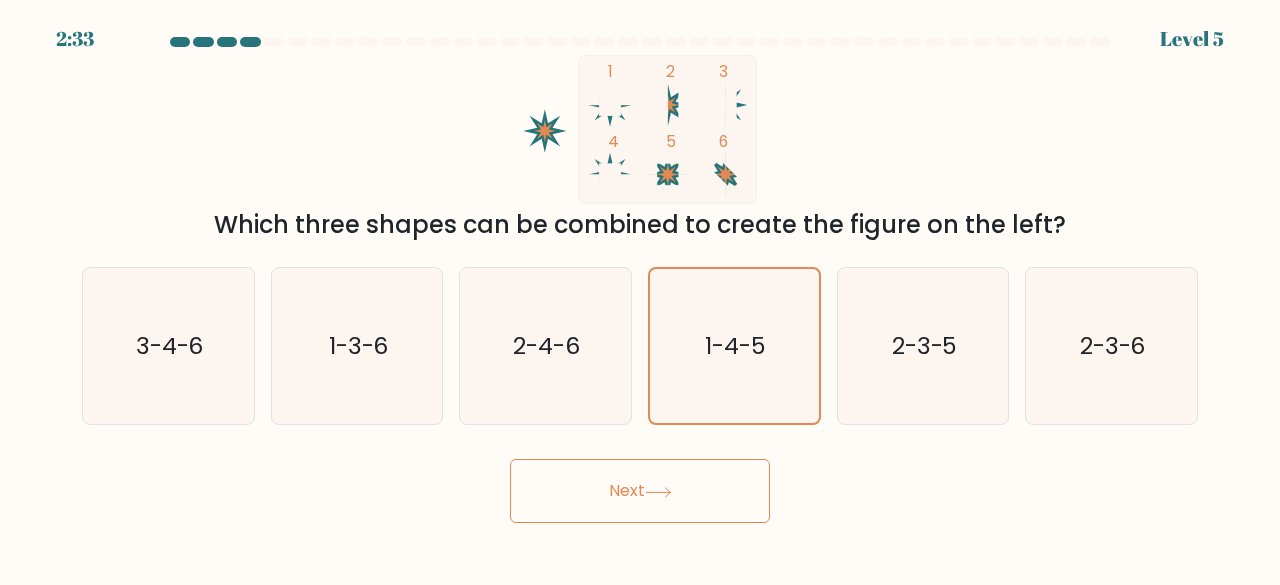 click on "Next" at bounding box center (640, 491) 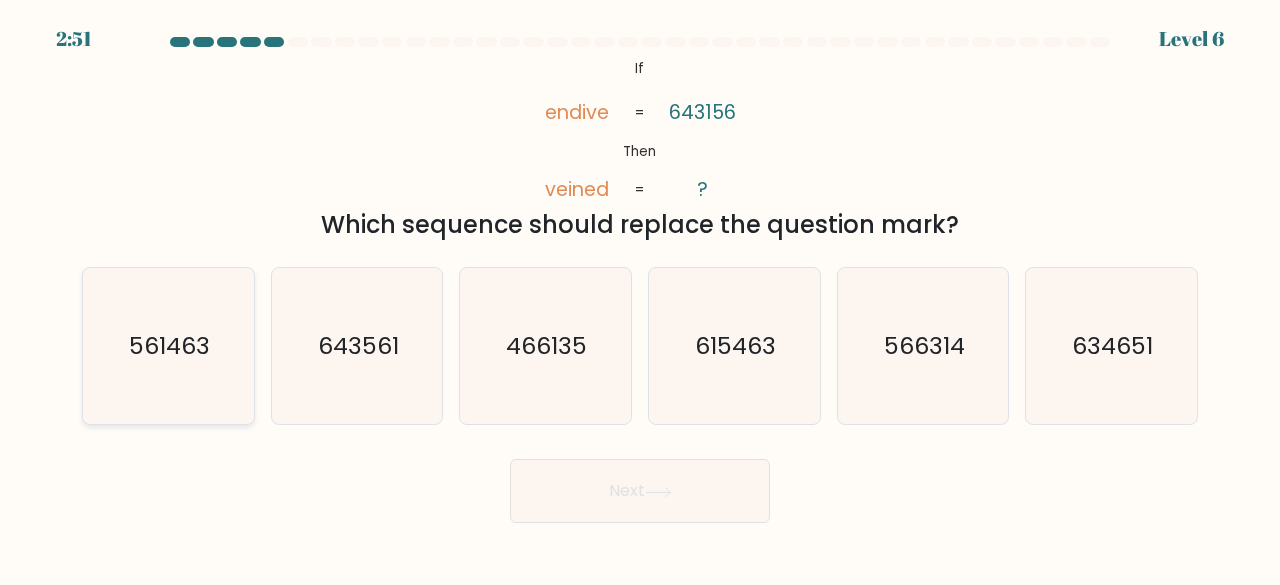 click on "561463" at bounding box center [169, 345] 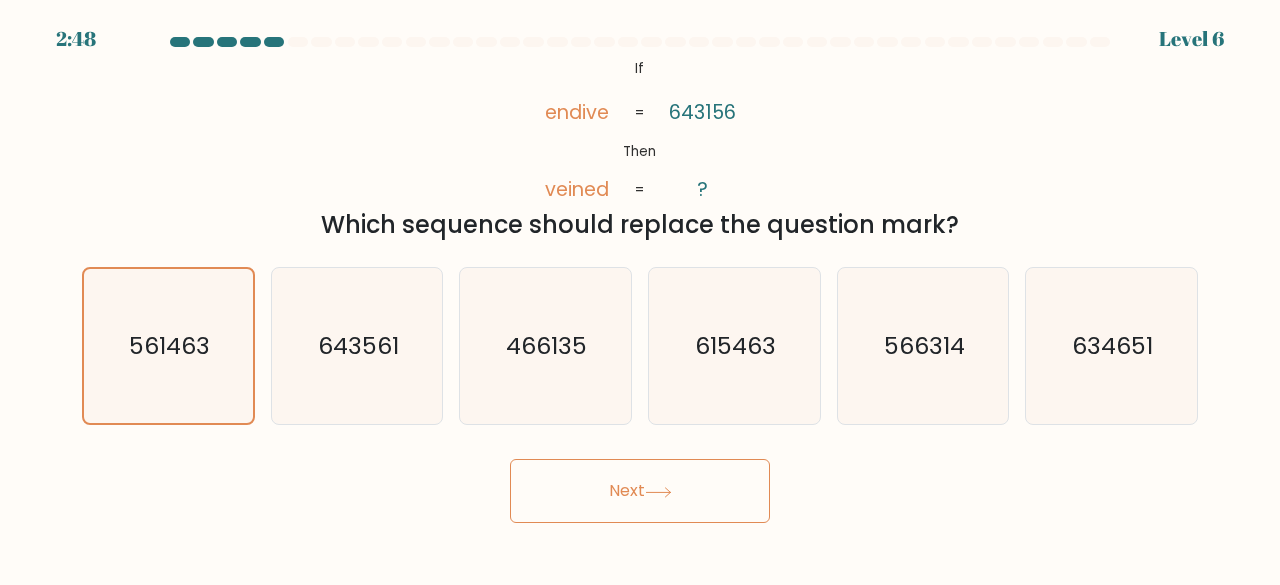 click on "Next" at bounding box center [640, 491] 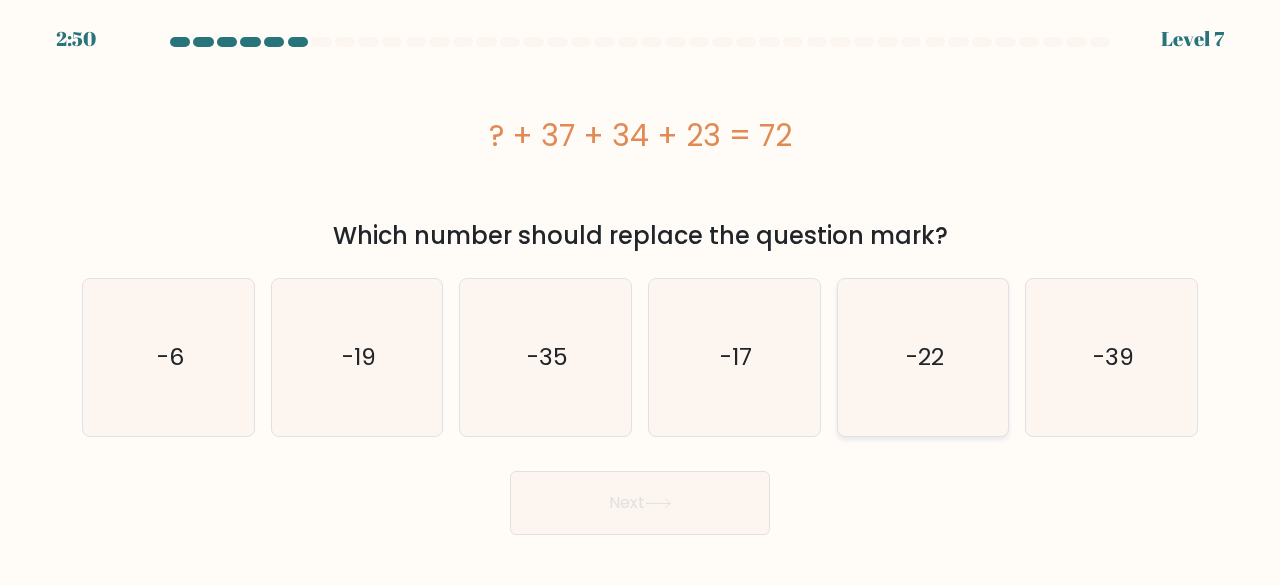 click on "-22" at bounding box center [925, 357] 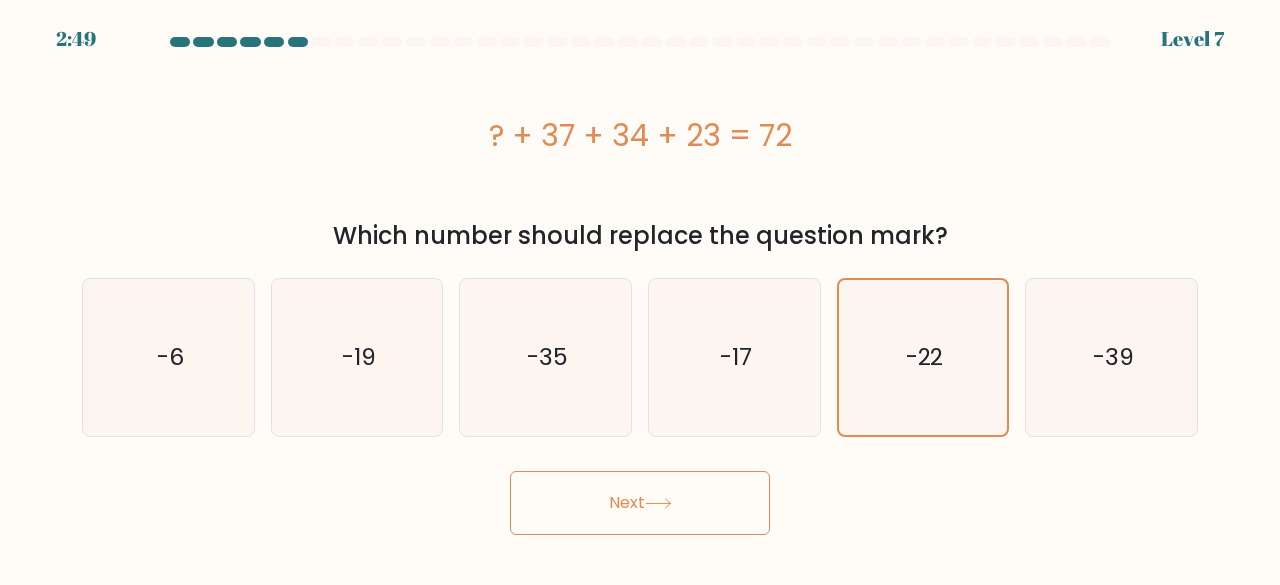 click on "Next" at bounding box center (640, 503) 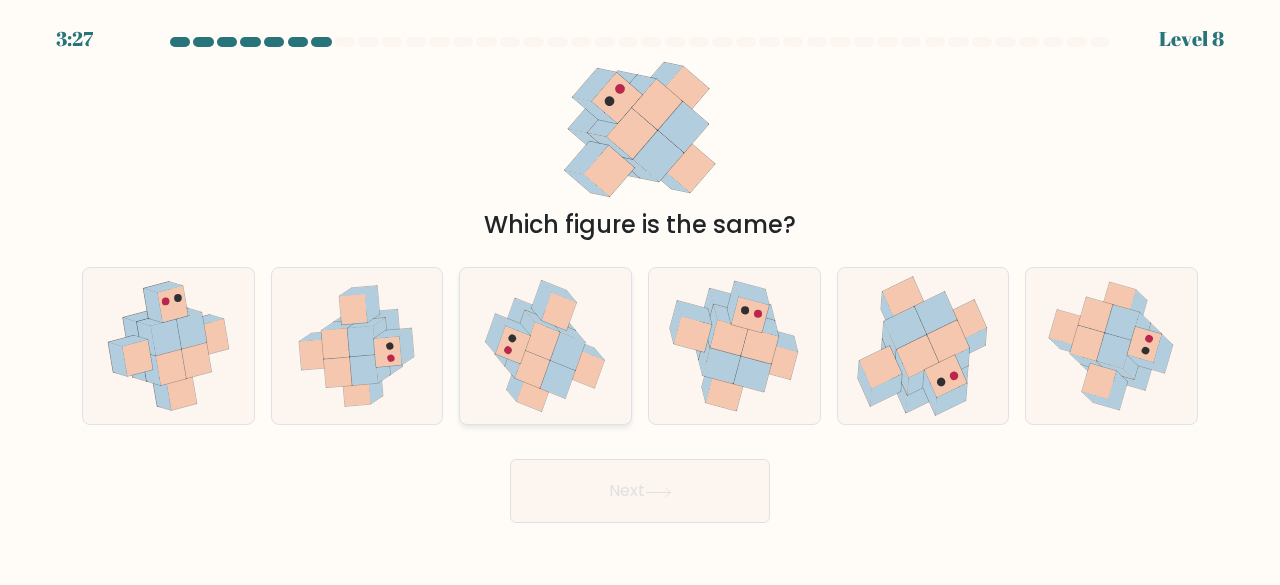 click at bounding box center (568, 352) 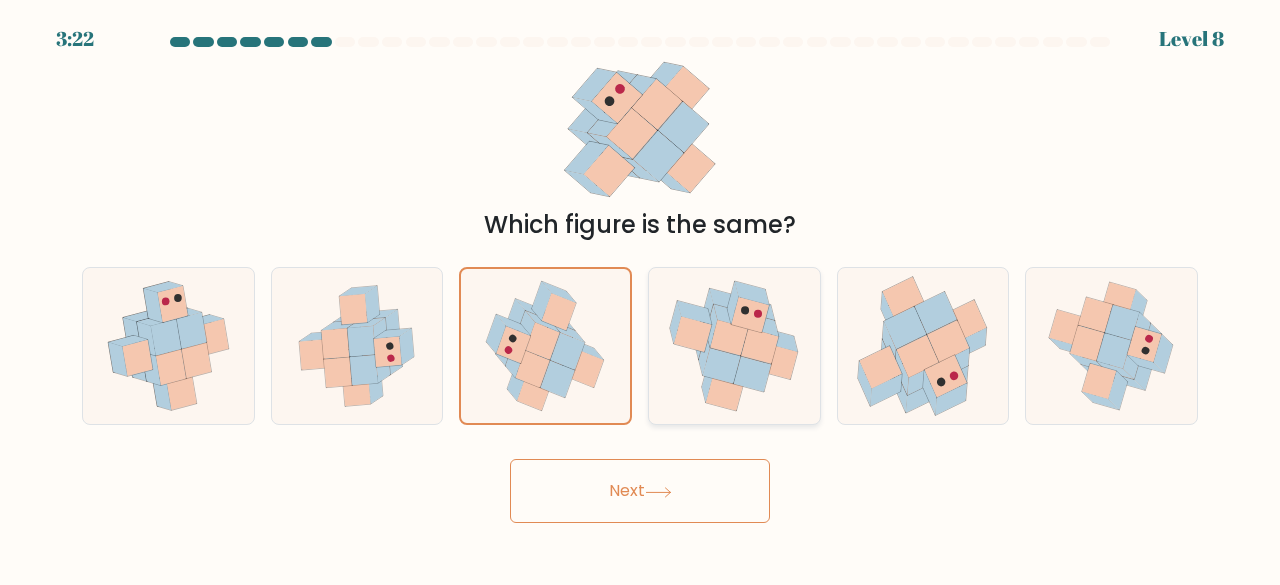 click at bounding box center [707, 381] 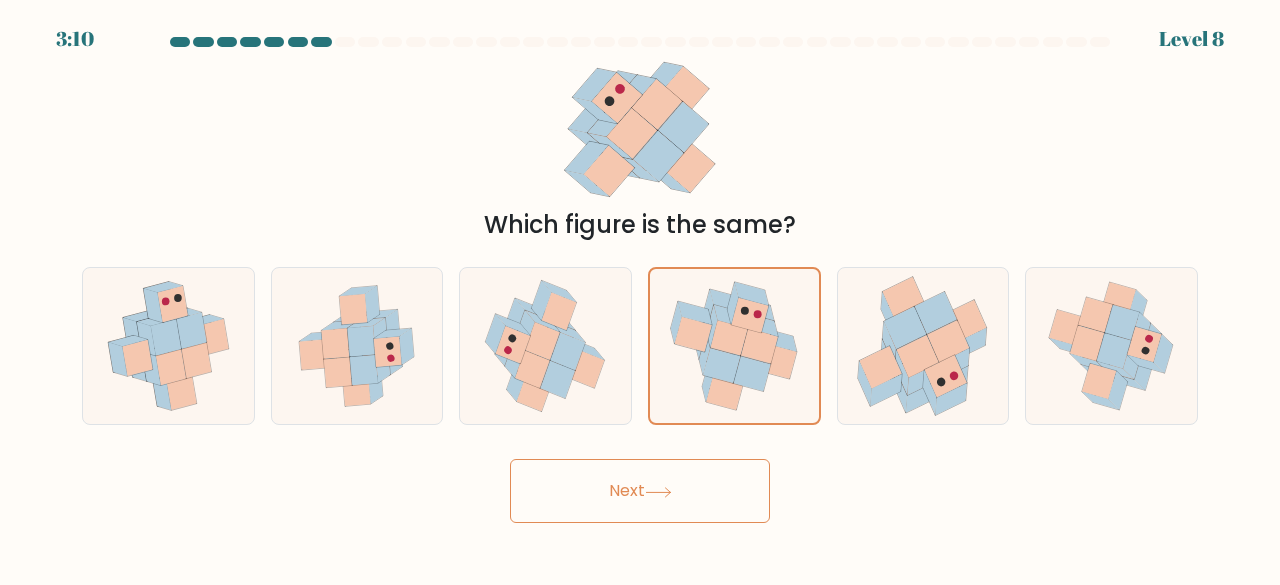 click on "Next" at bounding box center [640, 491] 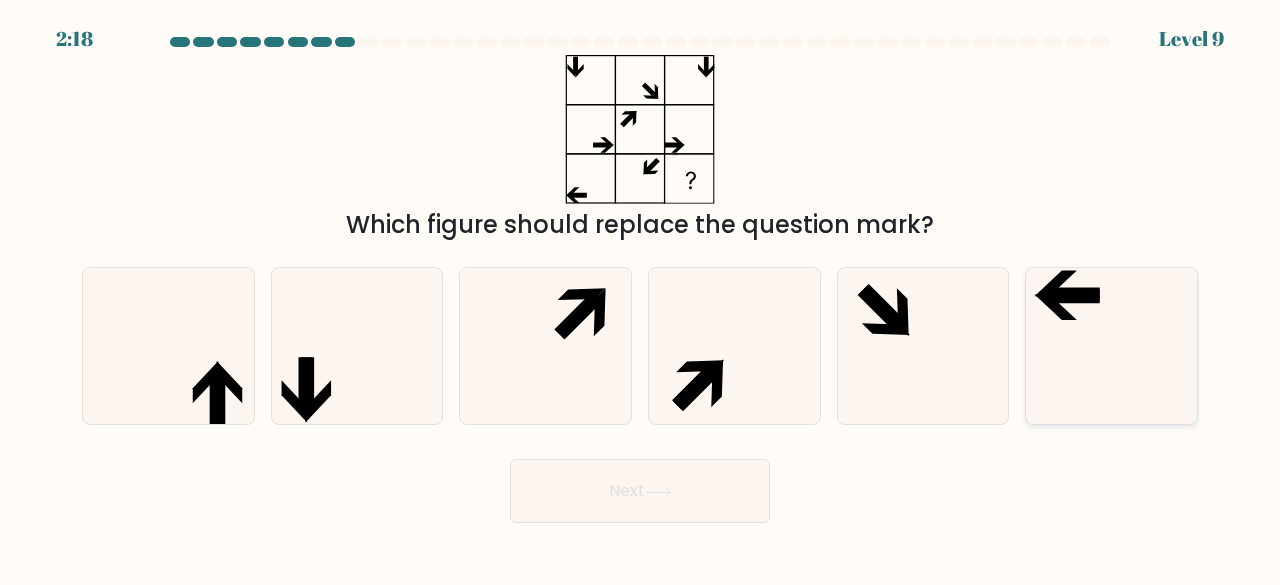 click at bounding box center [1111, 346] 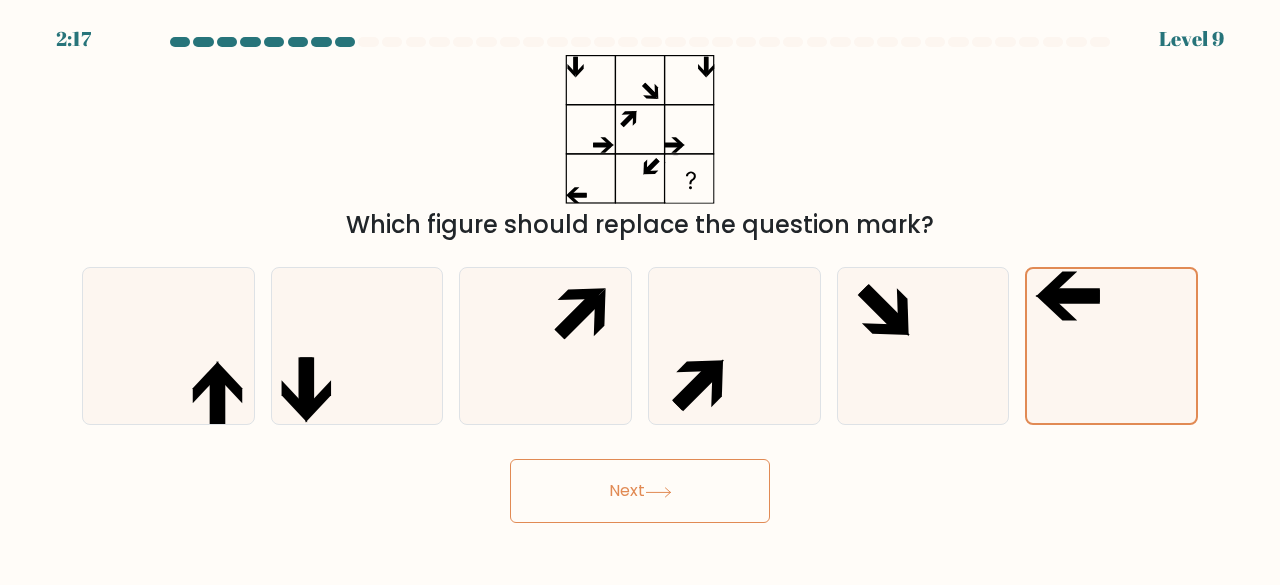 click on "Next" at bounding box center [640, 491] 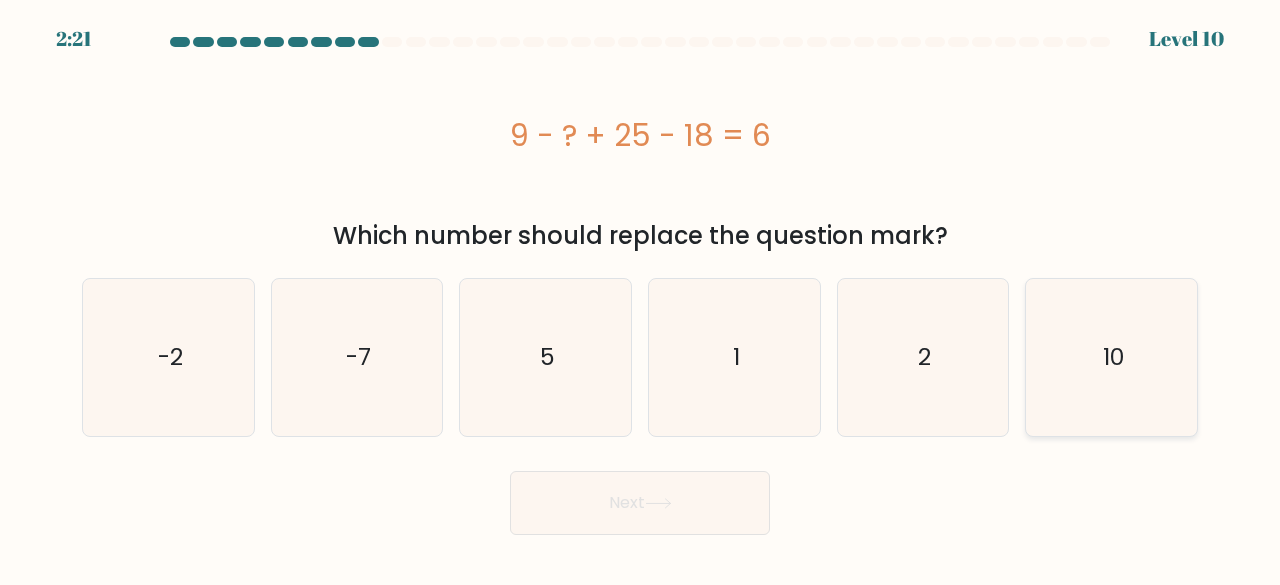 click on "10" at bounding box center [1111, 357] 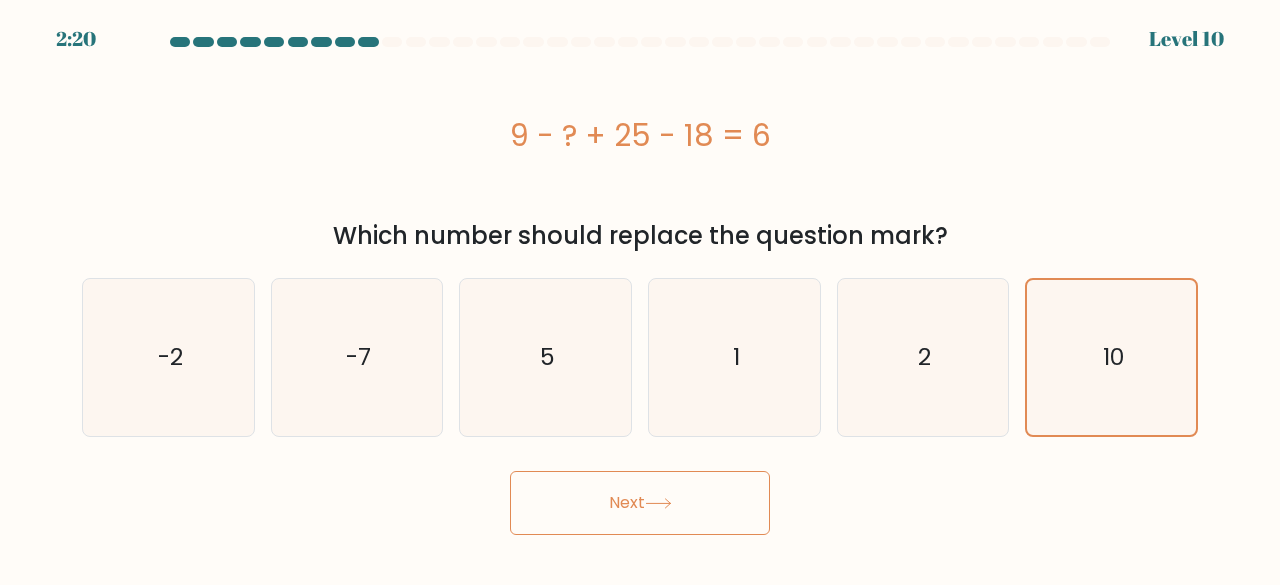 click on "Next" at bounding box center (640, 503) 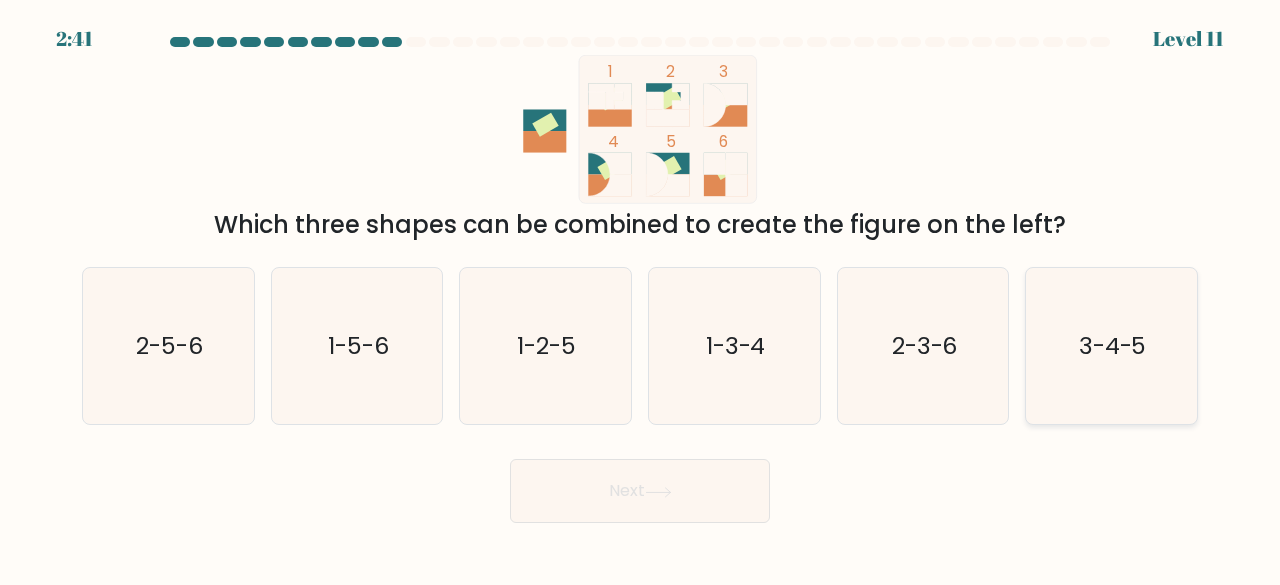 click on "3-4-5" at bounding box center (1111, 346) 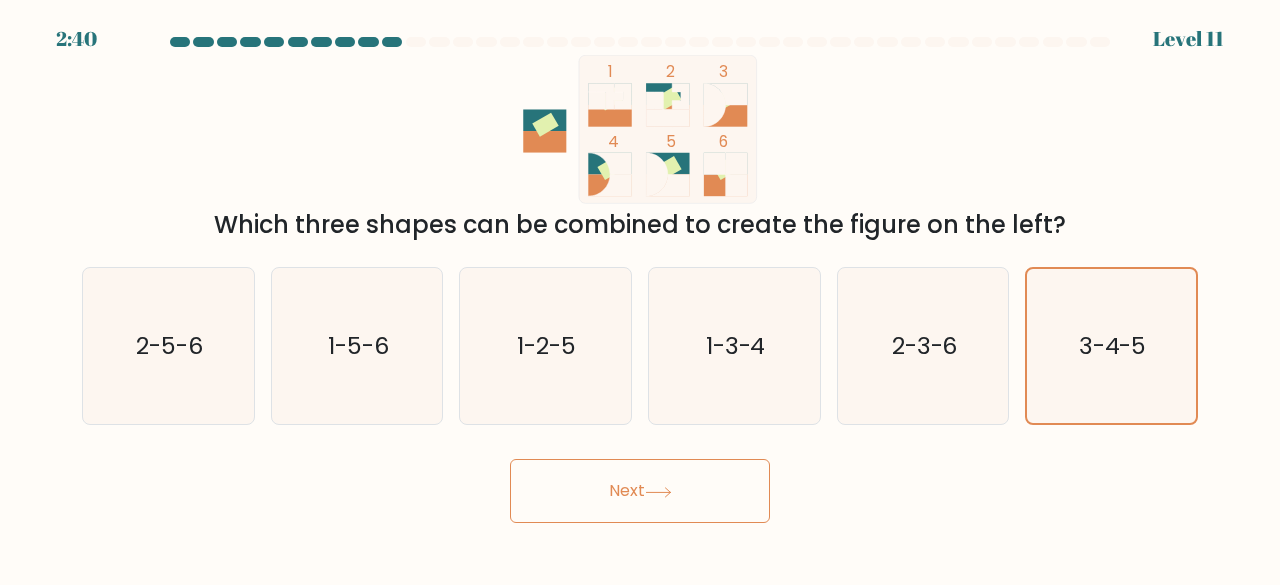 click on "Next" at bounding box center [640, 491] 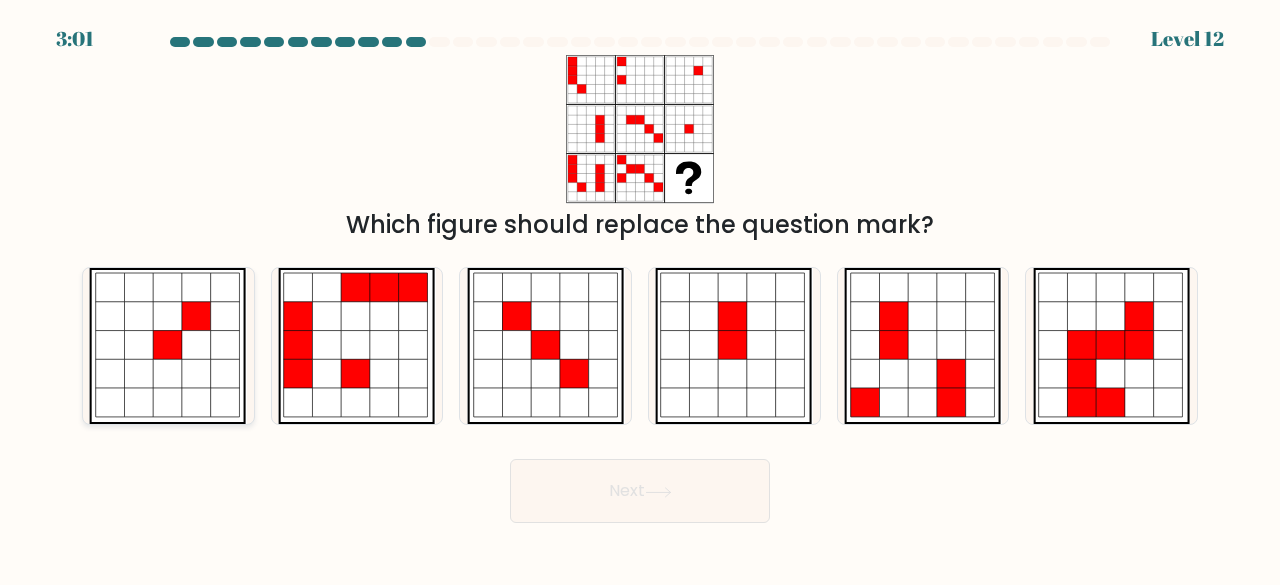 click at bounding box center (226, 316) 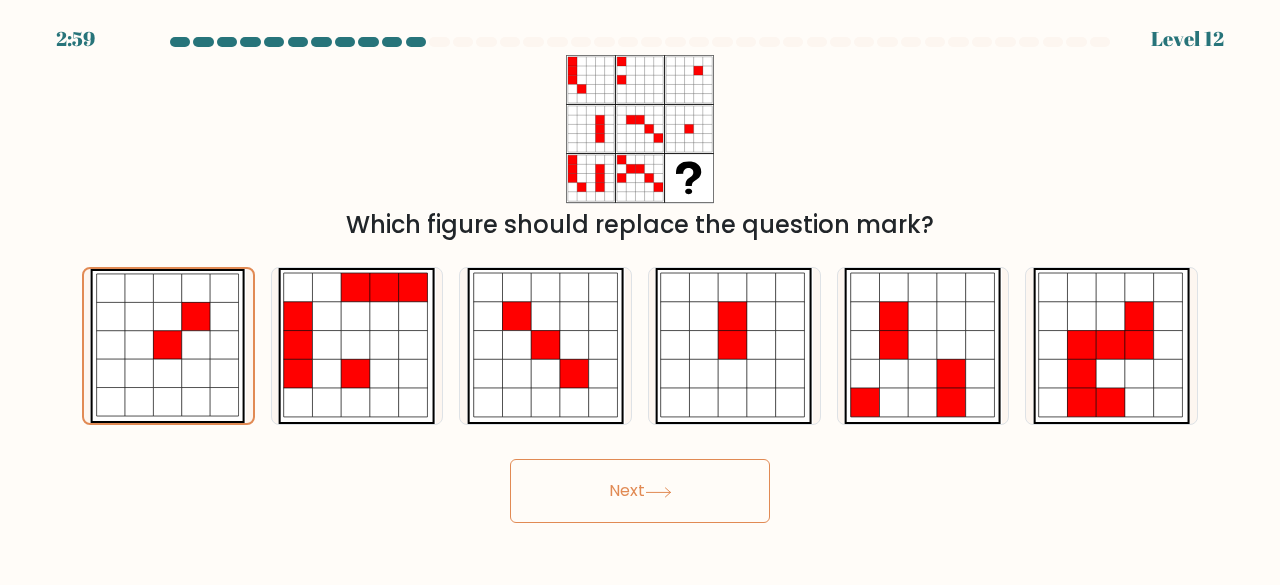 click on "Next" at bounding box center [640, 491] 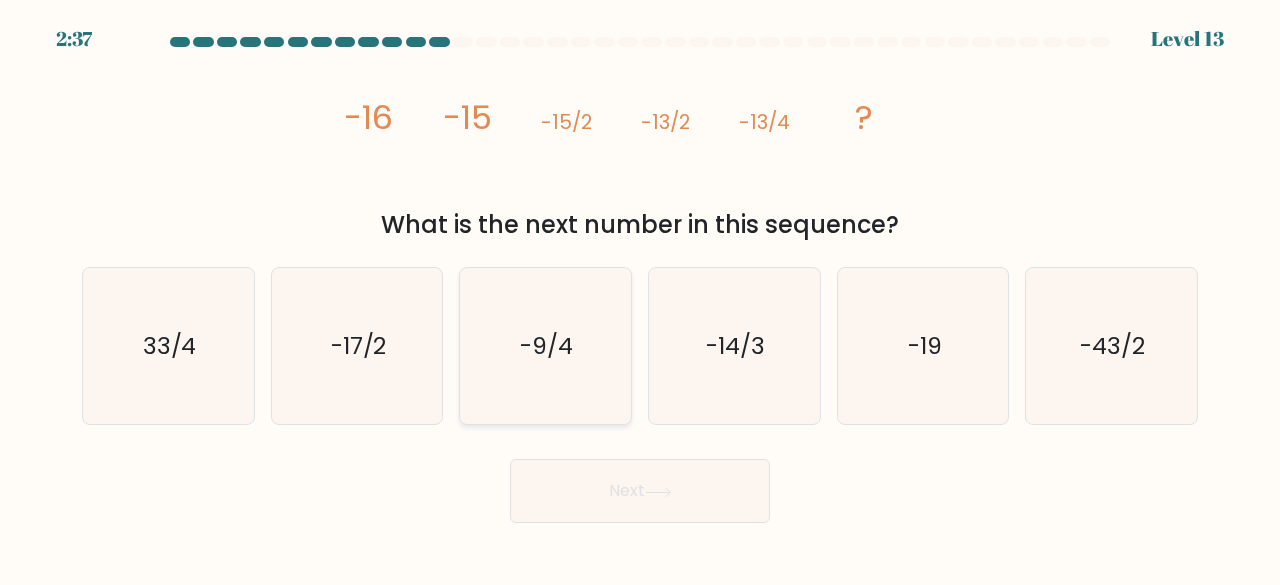 click on "-9/4" at bounding box center [545, 346] 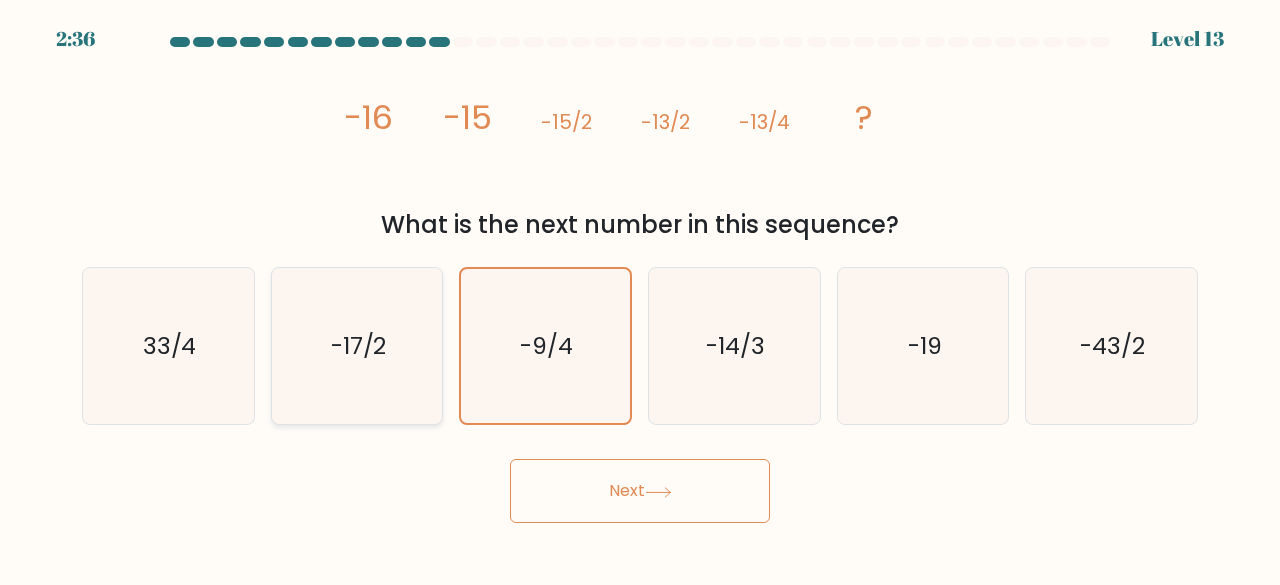 click on "-17/2" at bounding box center (357, 346) 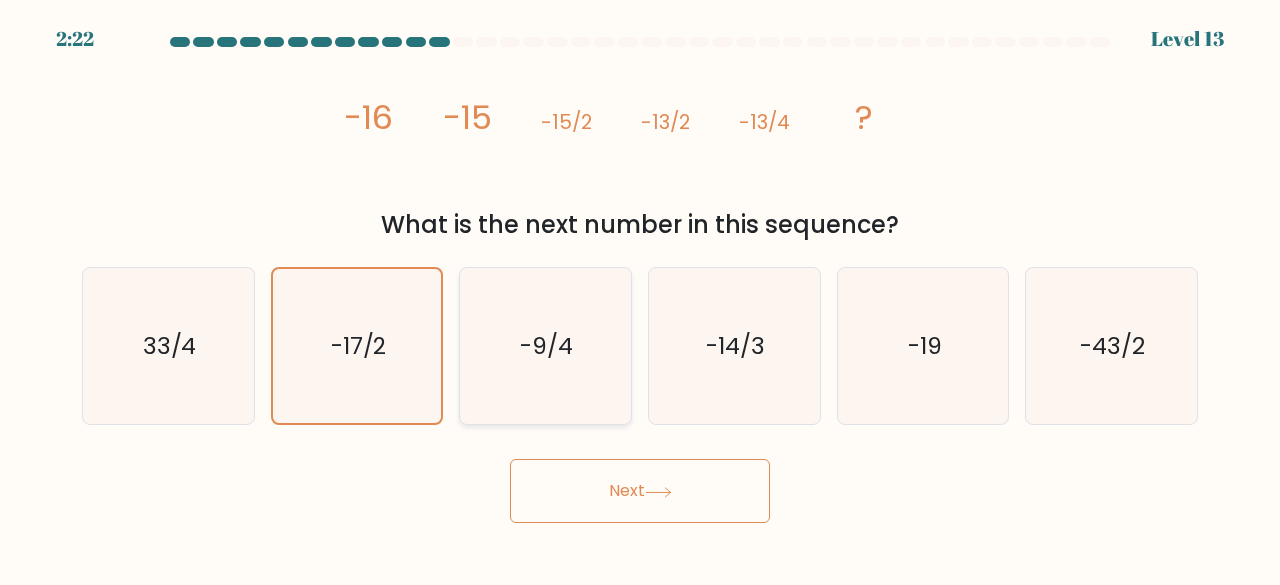 click on "-9/4" at bounding box center (545, 346) 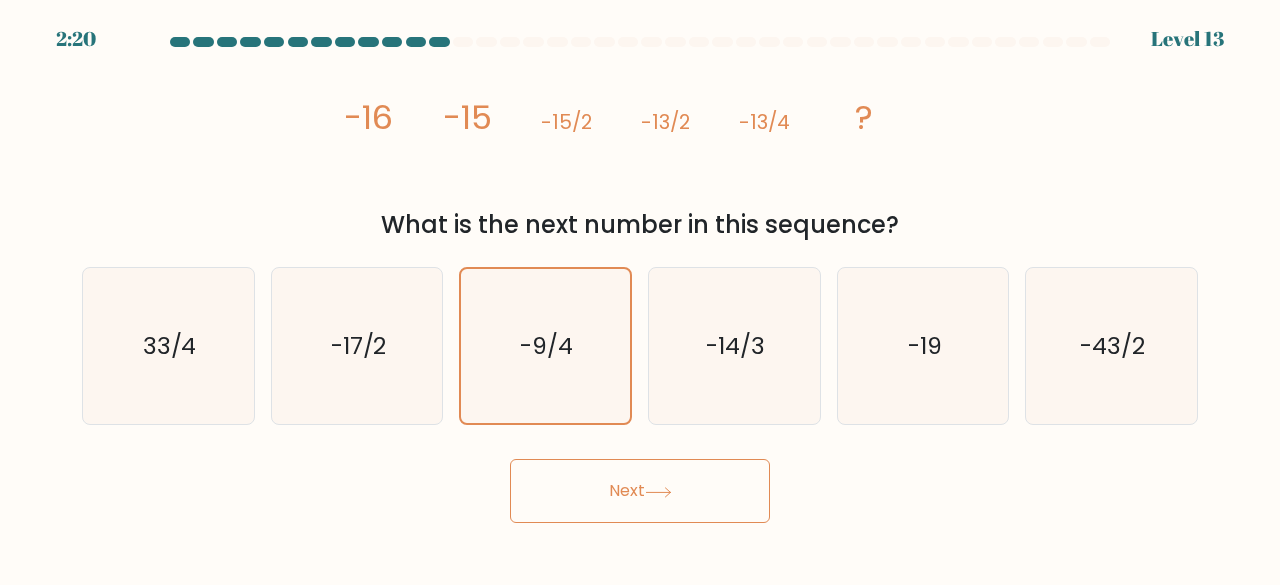click on "Next" at bounding box center (640, 491) 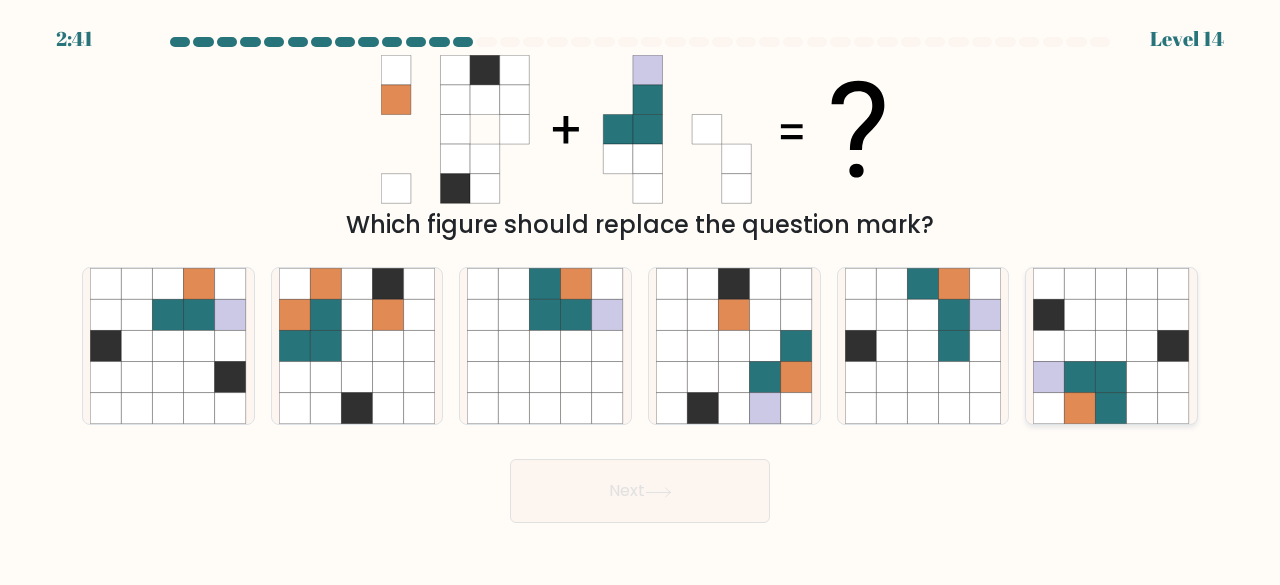 click at bounding box center (1142, 346) 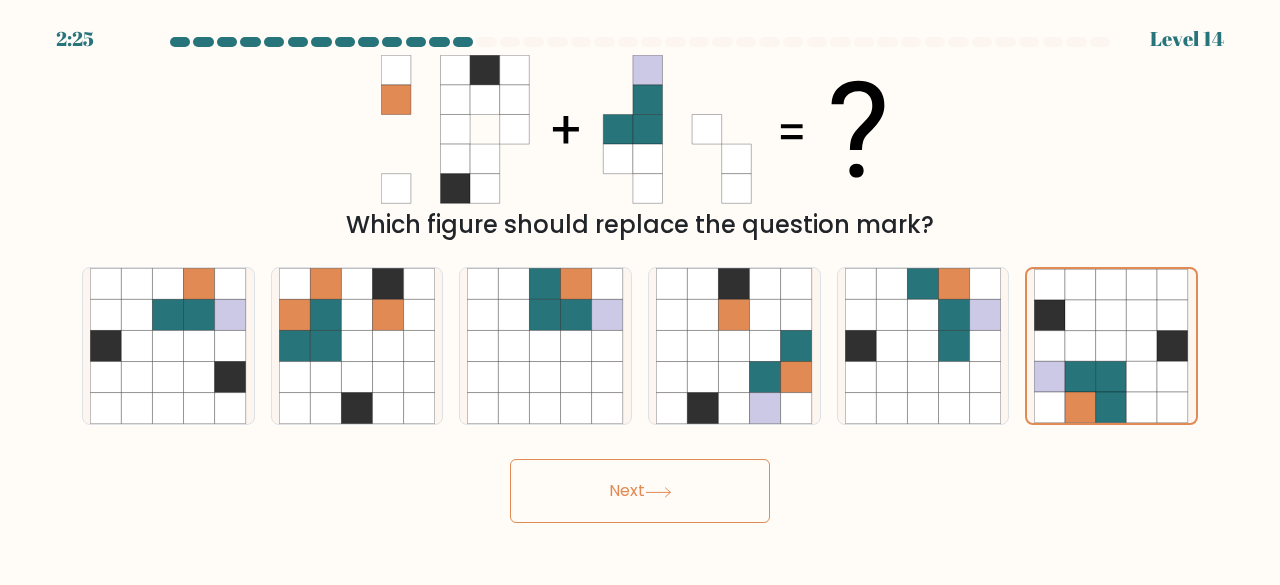 click on "Next" at bounding box center [640, 491] 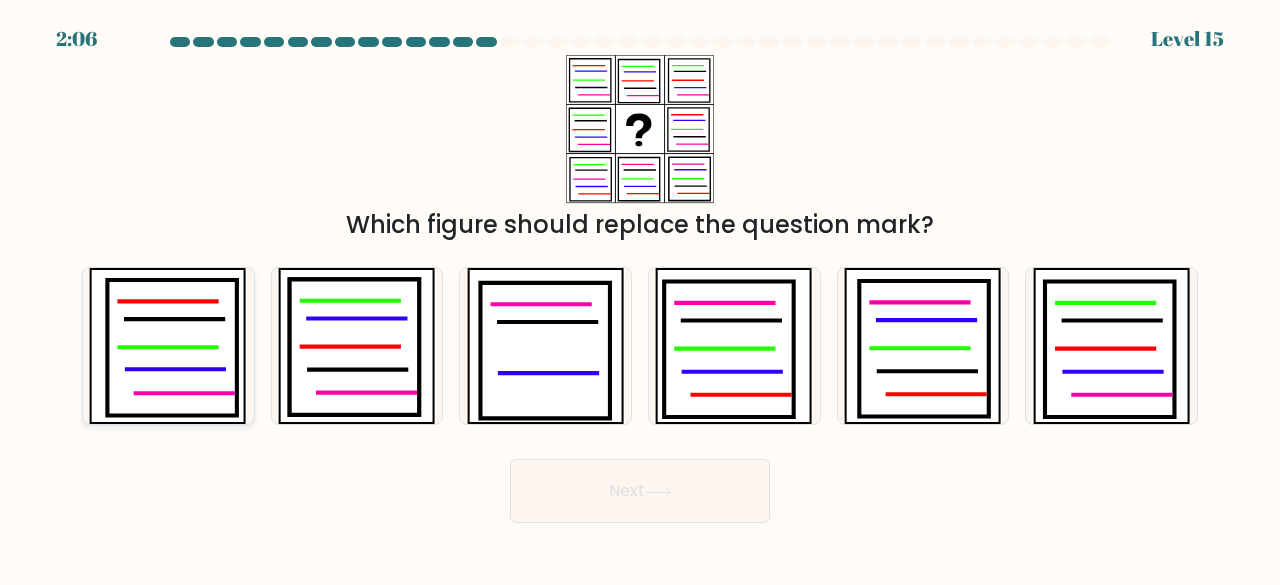 click at bounding box center (173, 348) 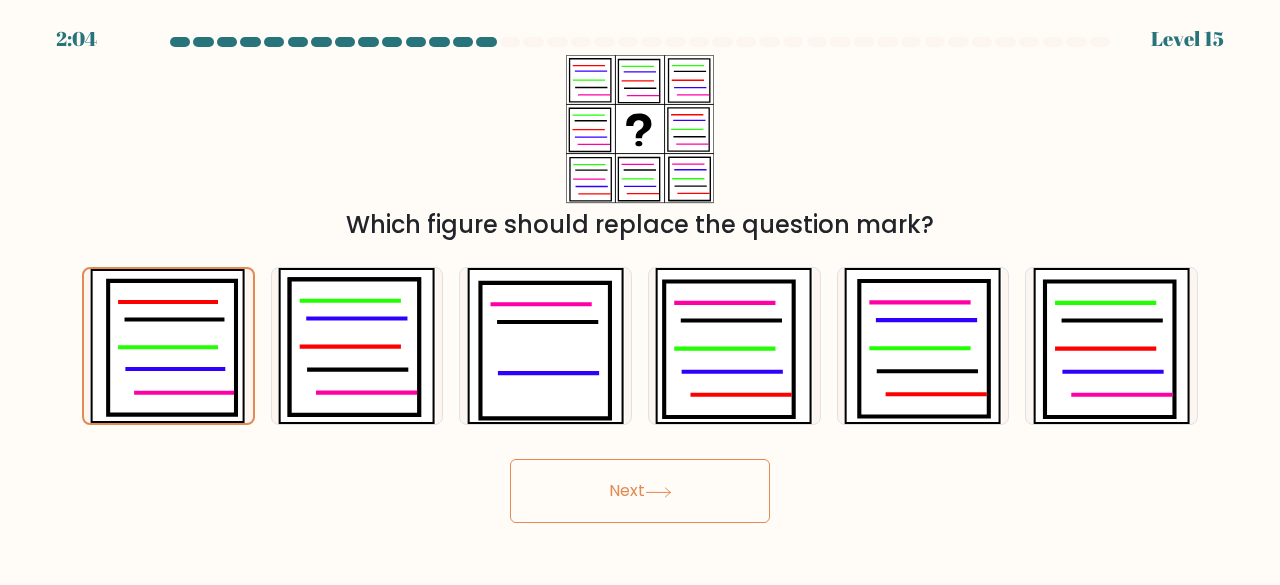 click on "Next" at bounding box center (640, 491) 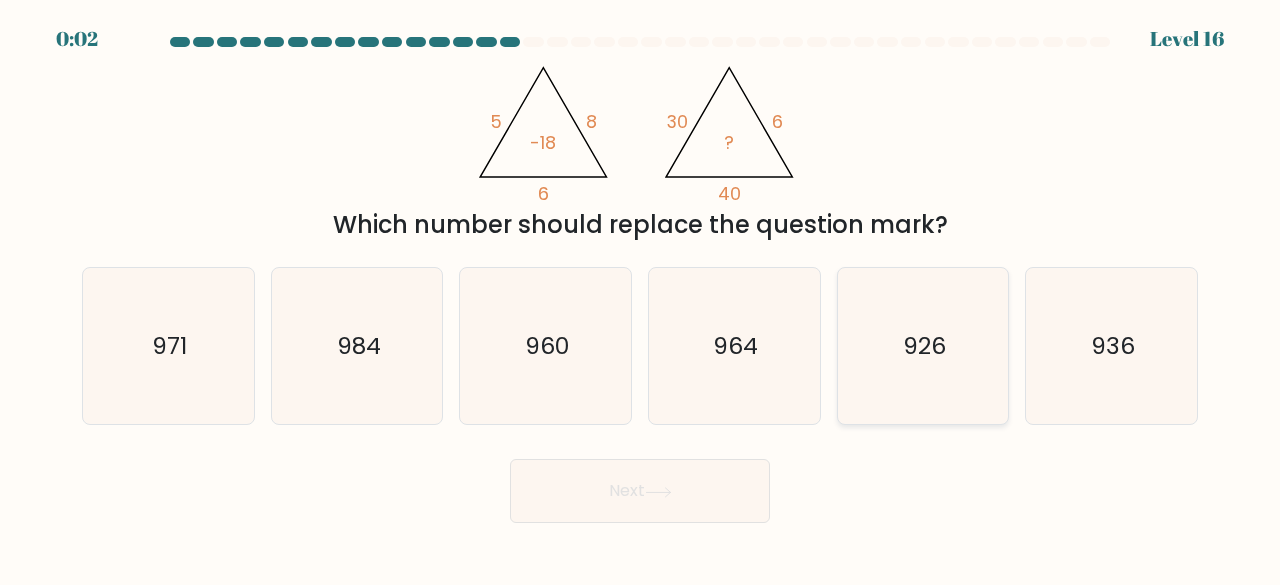 click on "926" at bounding box center (923, 346) 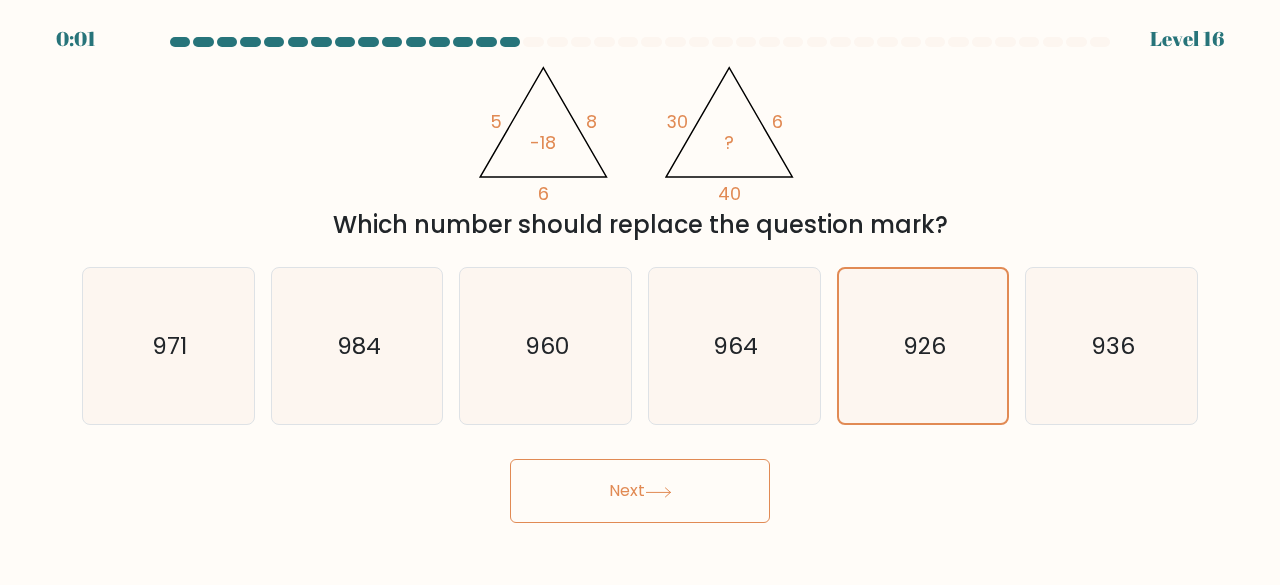 click on "Next" at bounding box center [640, 491] 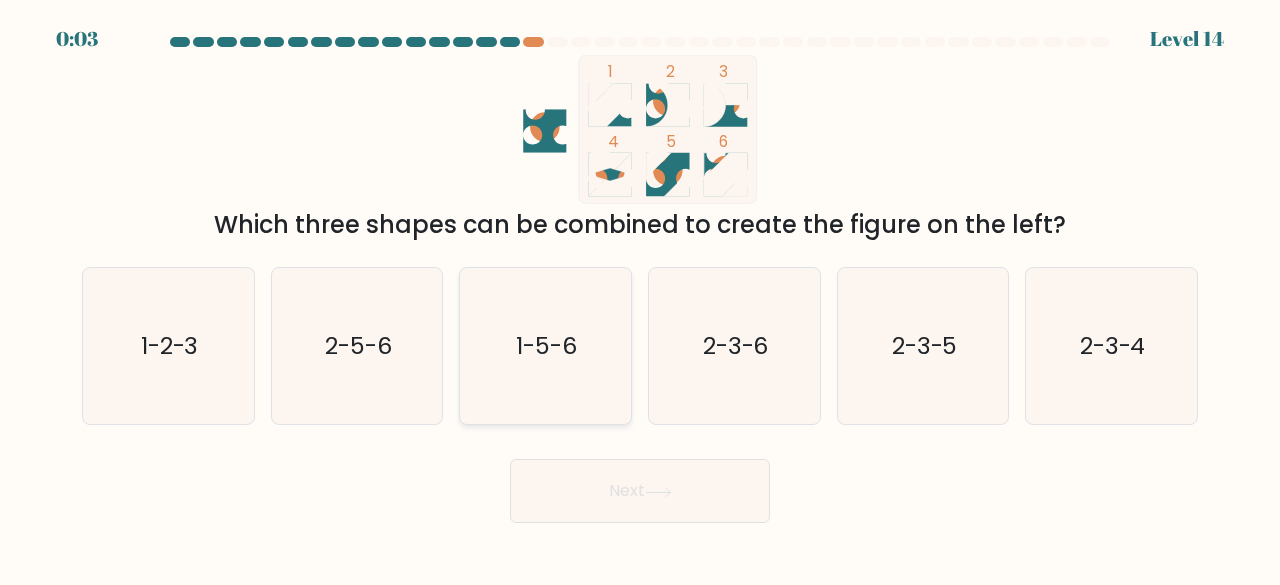 click on "1-5-6" at bounding box center (547, 345) 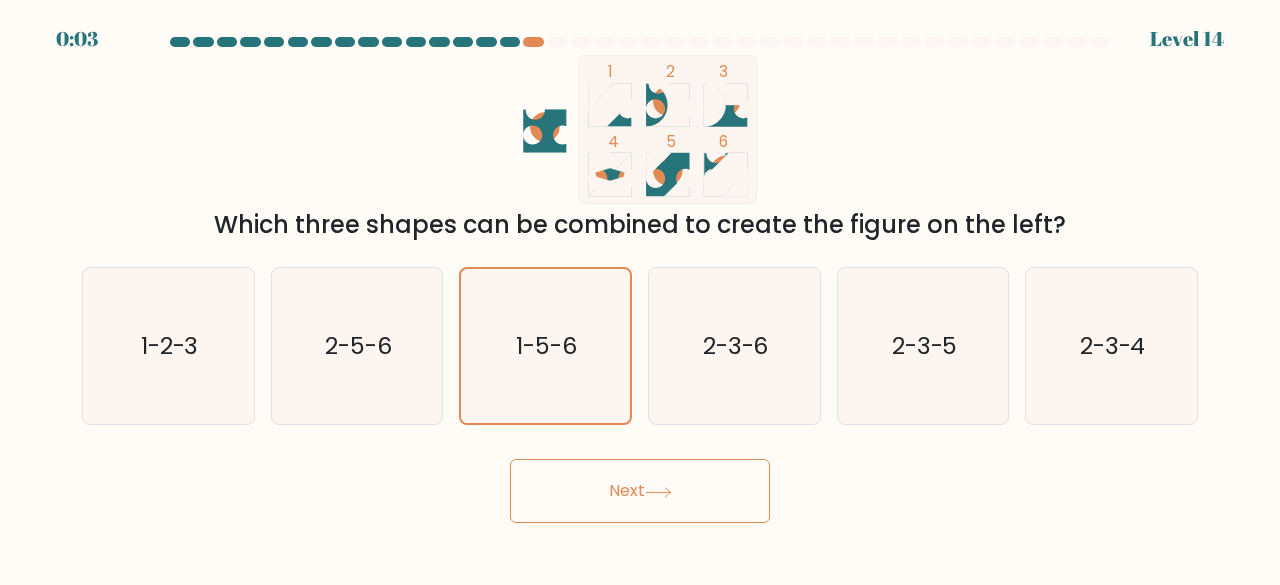 click on "Next" at bounding box center [640, 491] 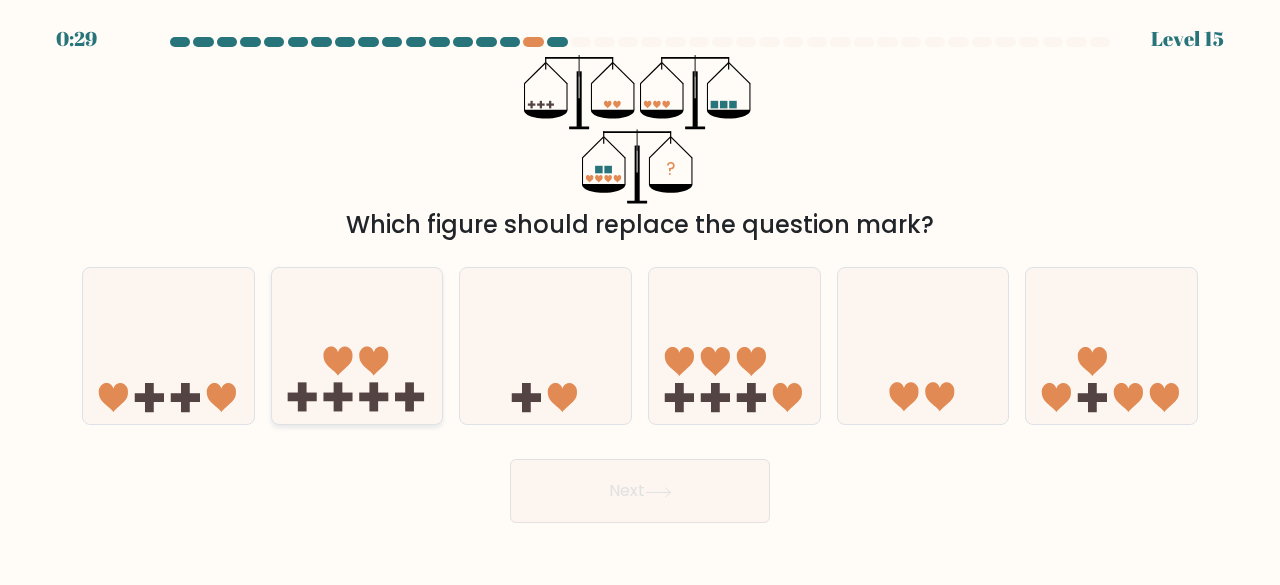 click at bounding box center [357, 345] 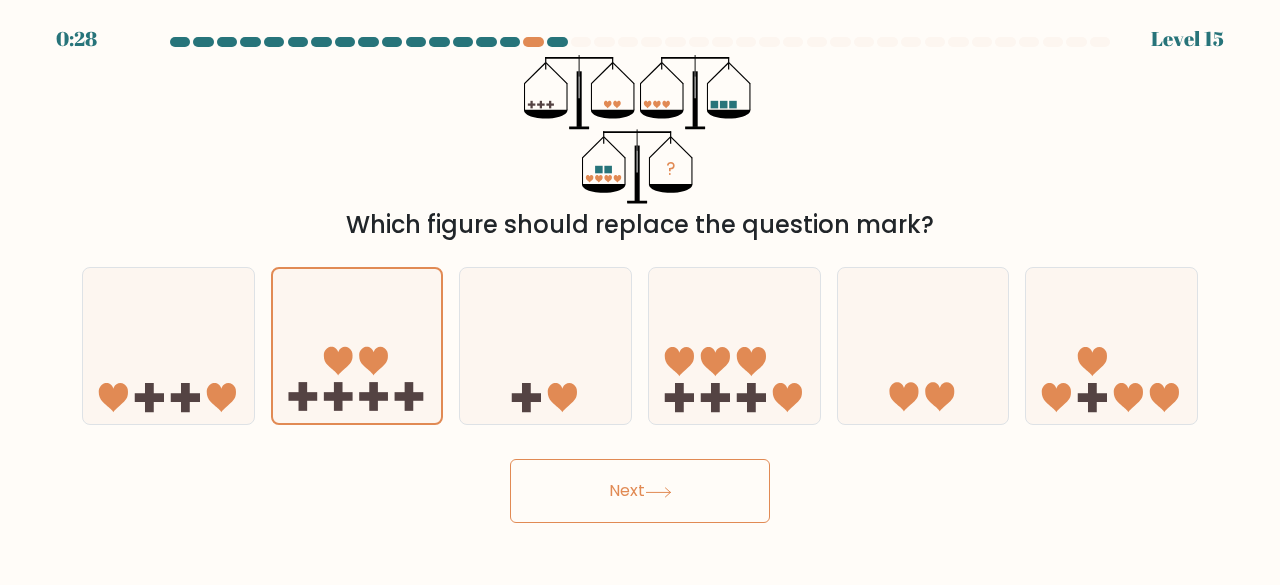 click on "Next" at bounding box center [640, 491] 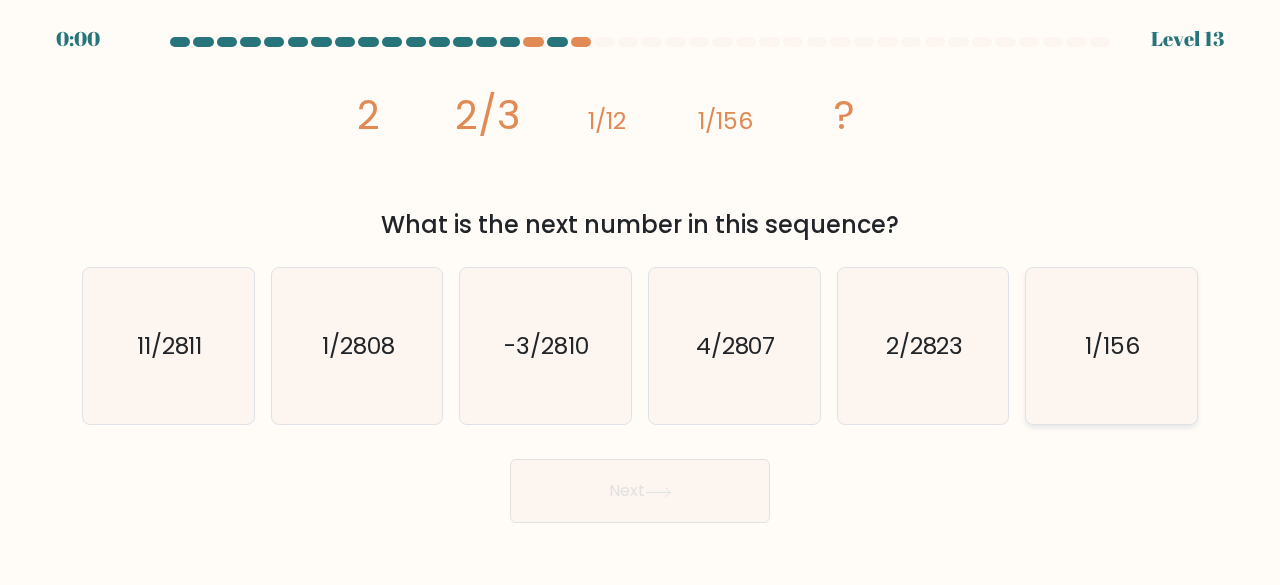 click on "1/156" at bounding box center (1111, 346) 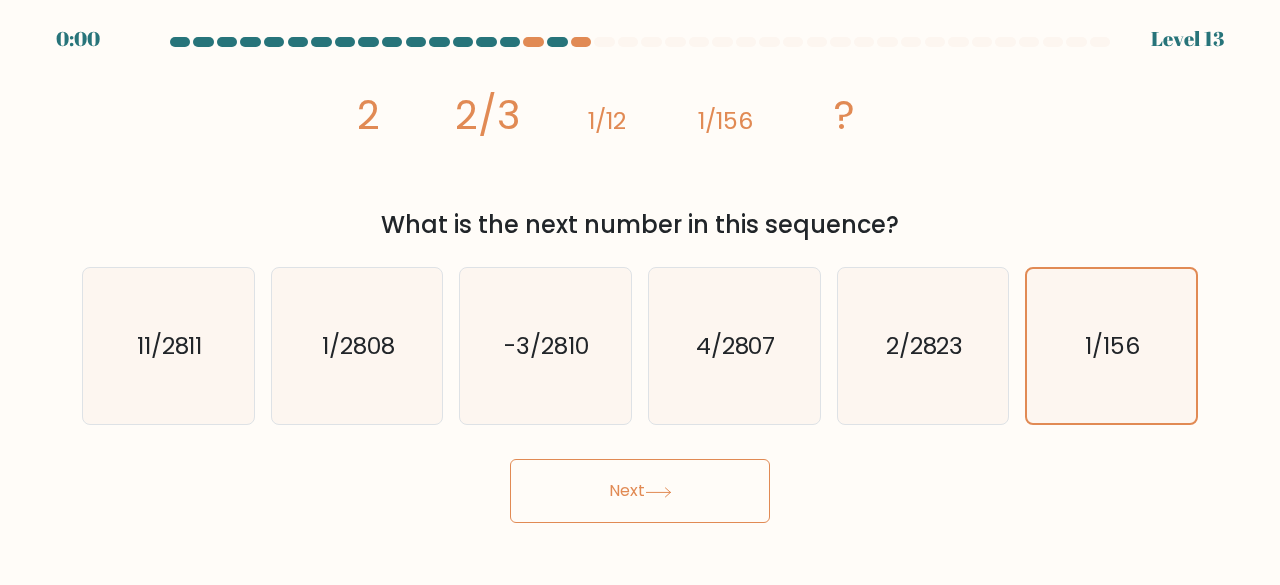 click on "Next" at bounding box center [640, 491] 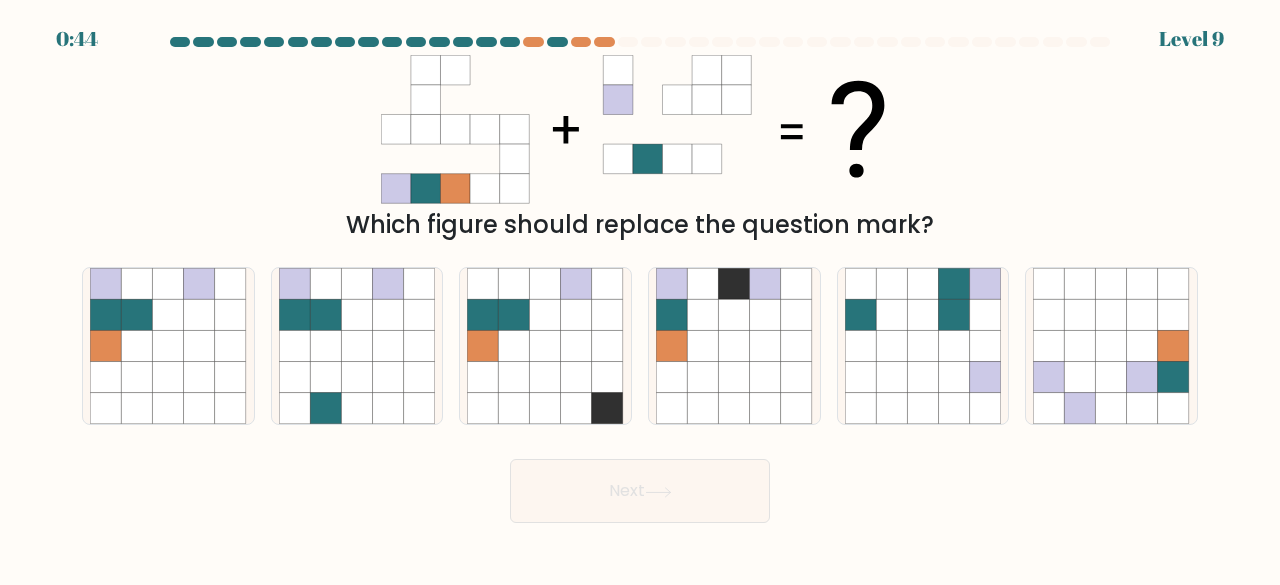 scroll, scrollTop: 0, scrollLeft: 0, axis: both 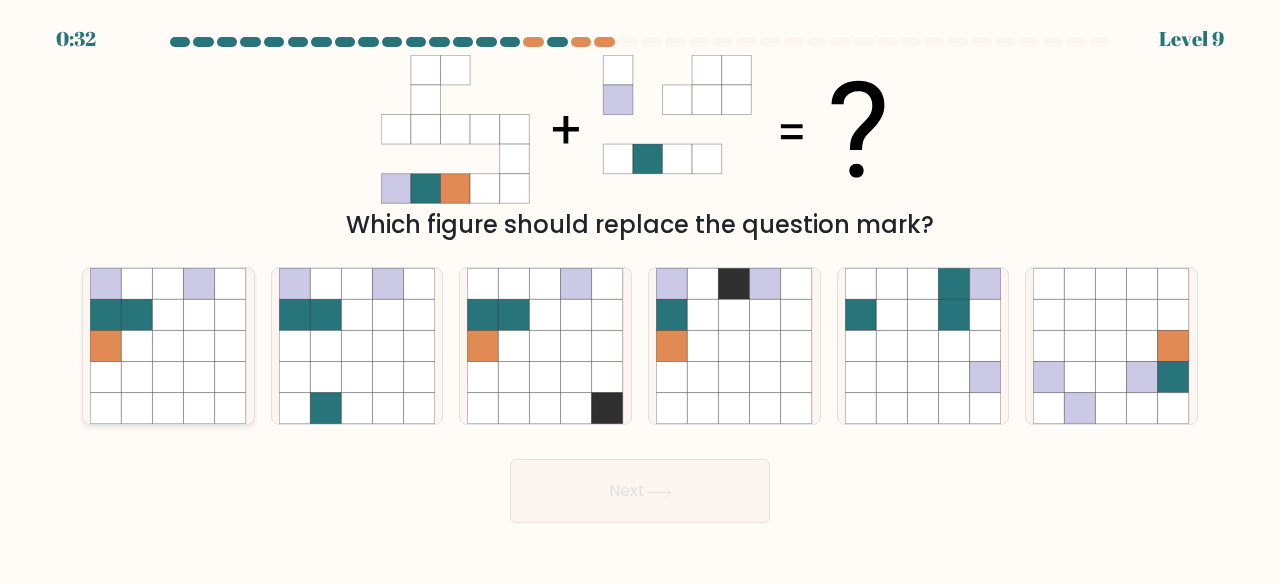 click at bounding box center (199, 346) 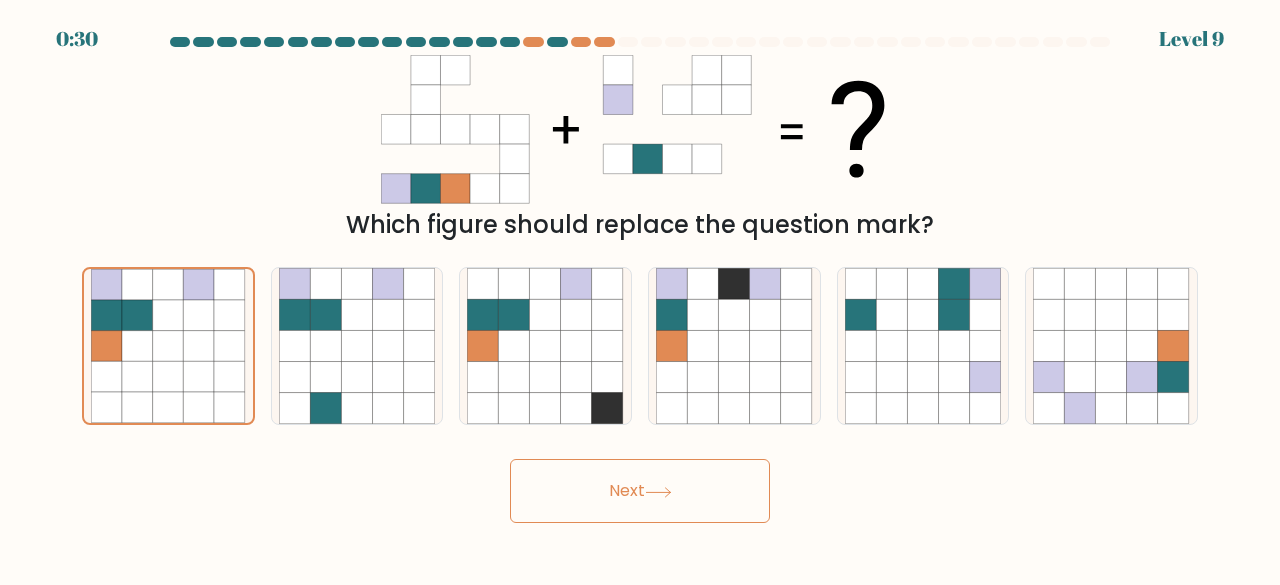 click at bounding box center [658, 492] 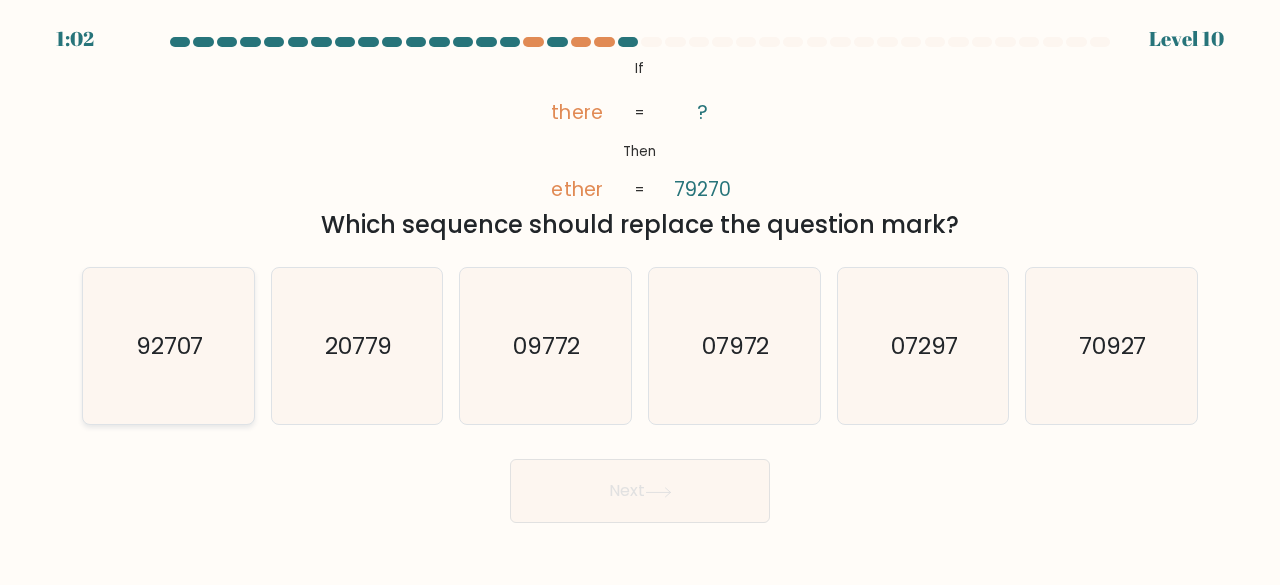 click on "92707" at bounding box center (168, 346) 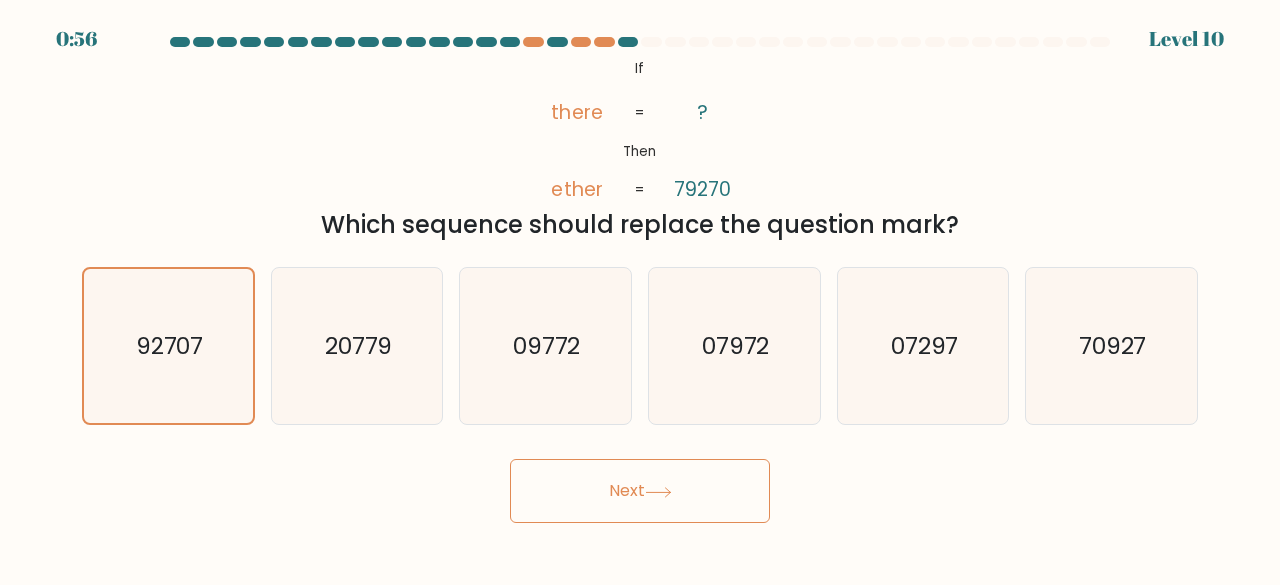 click on "Next" at bounding box center (640, 491) 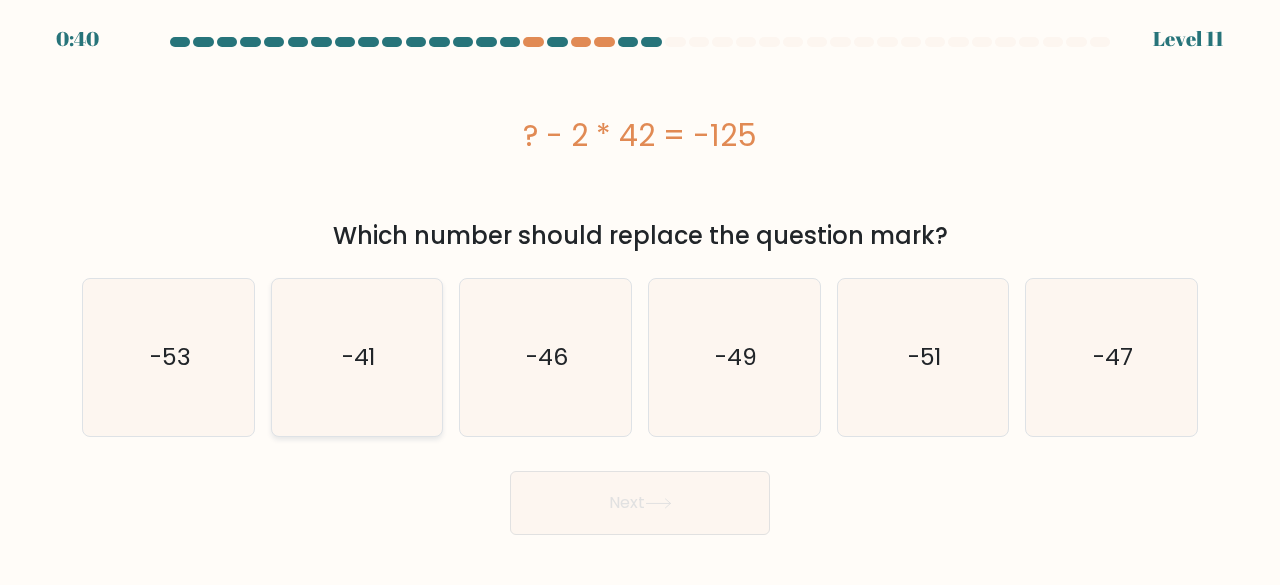 click on "-41" at bounding box center (357, 357) 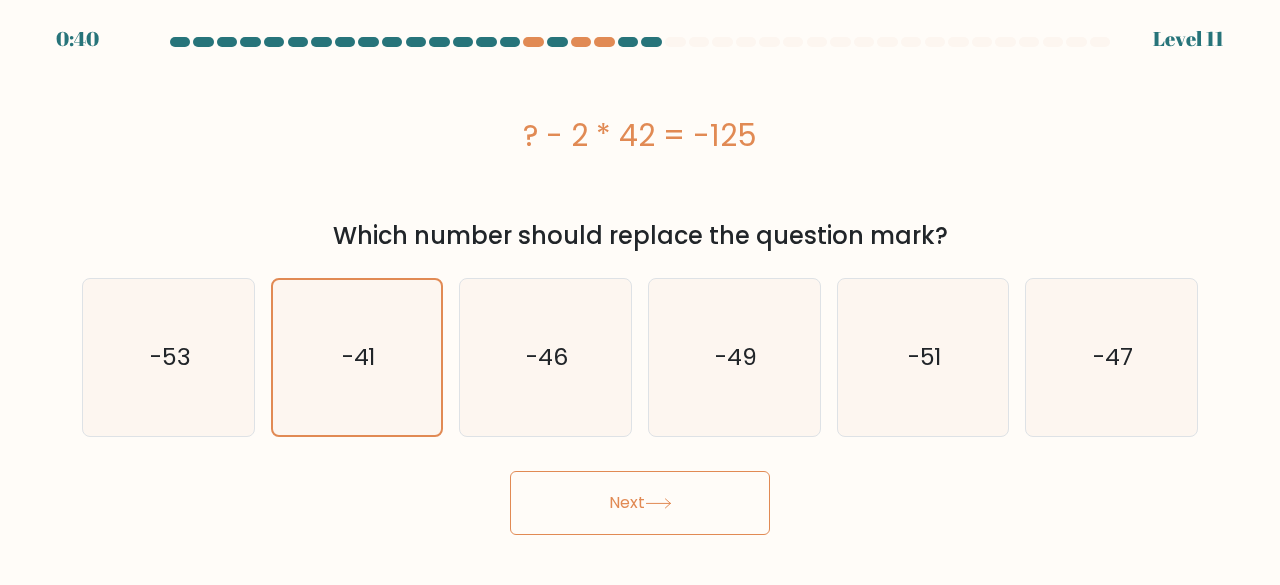 click on "Next" at bounding box center [640, 503] 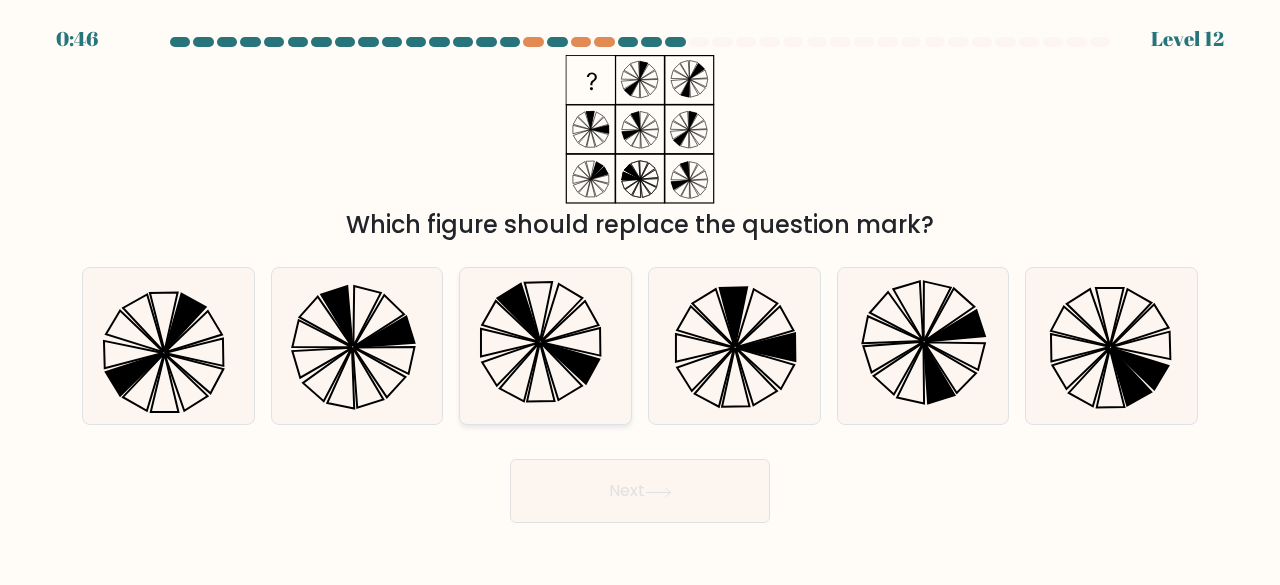 click at bounding box center (545, 346) 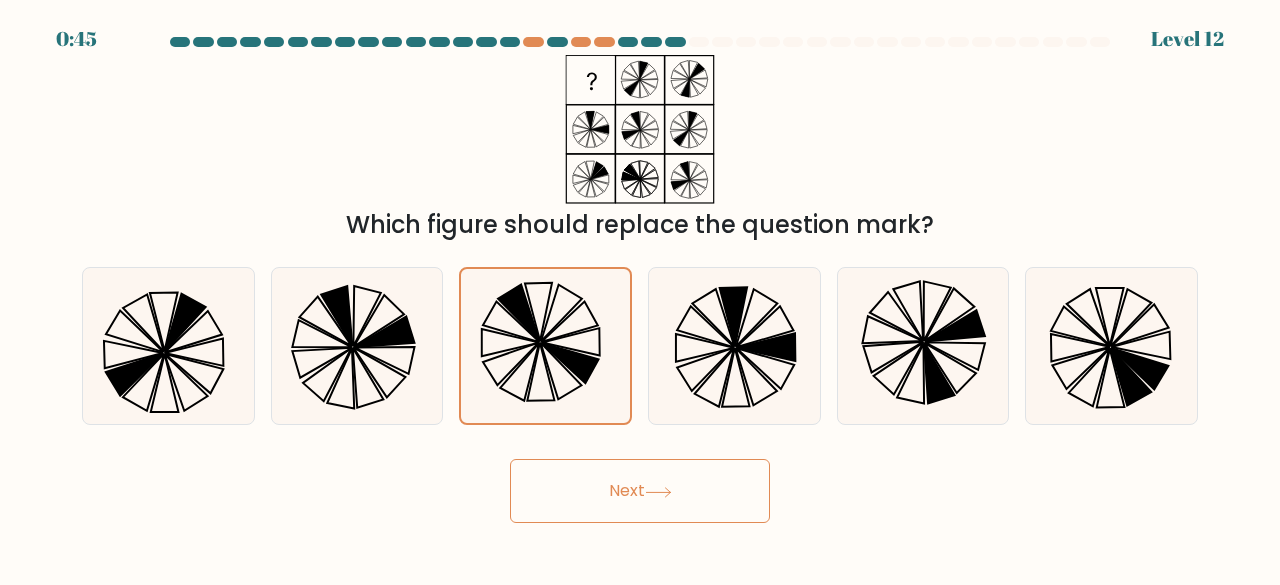 click on "Next" at bounding box center (640, 491) 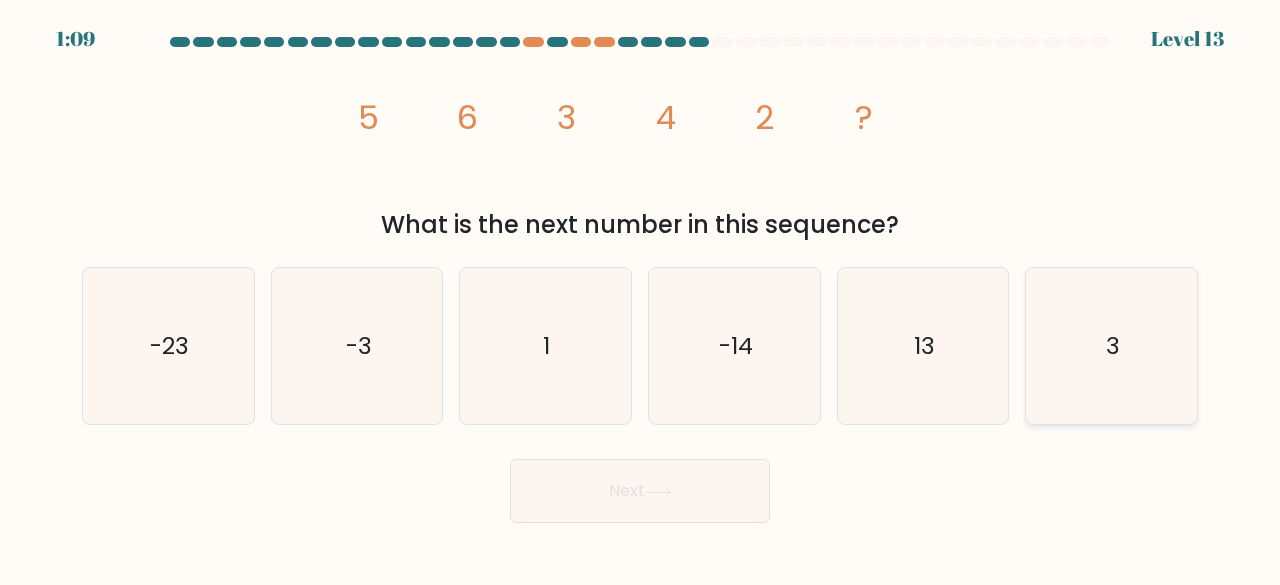 click on "3" at bounding box center (1111, 346) 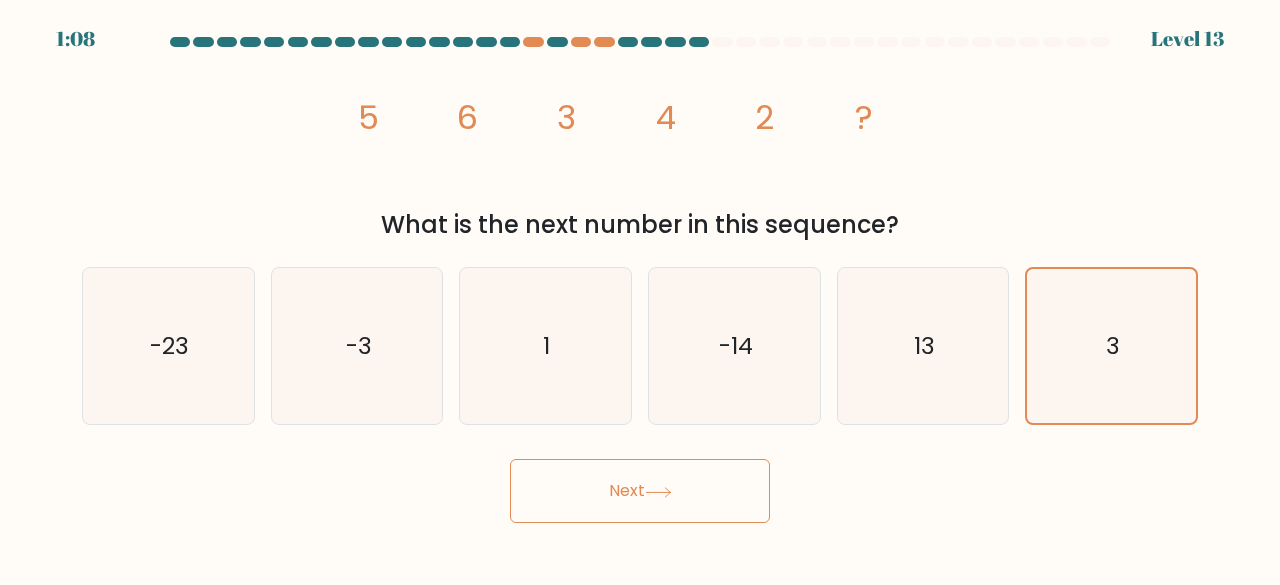click on "Next" at bounding box center (640, 491) 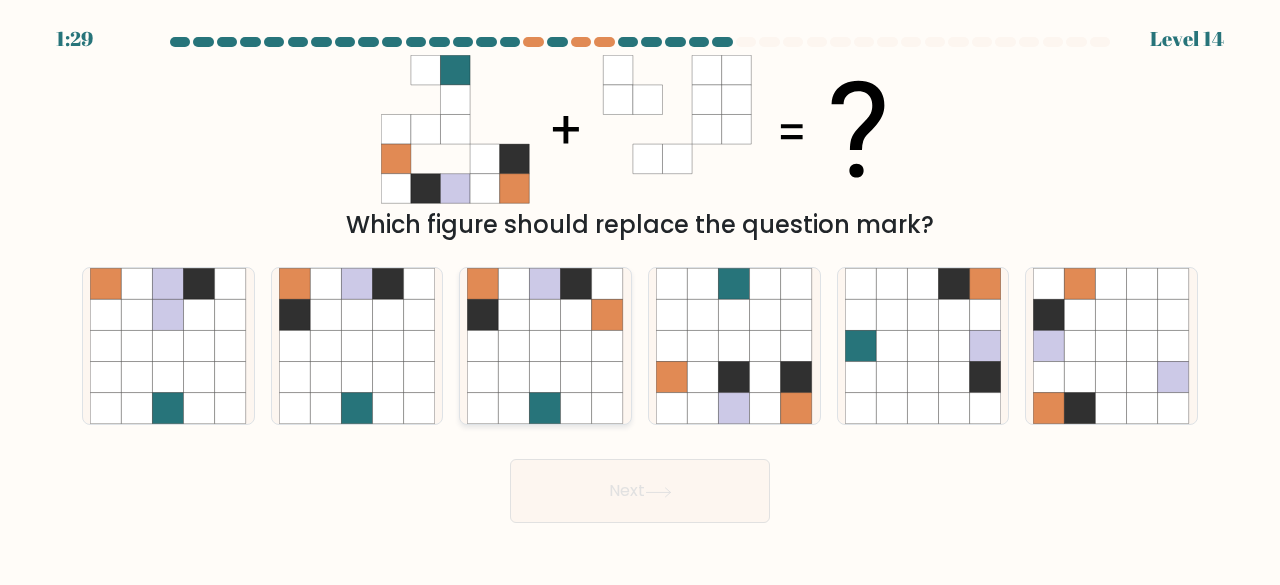 click at bounding box center (545, 314) 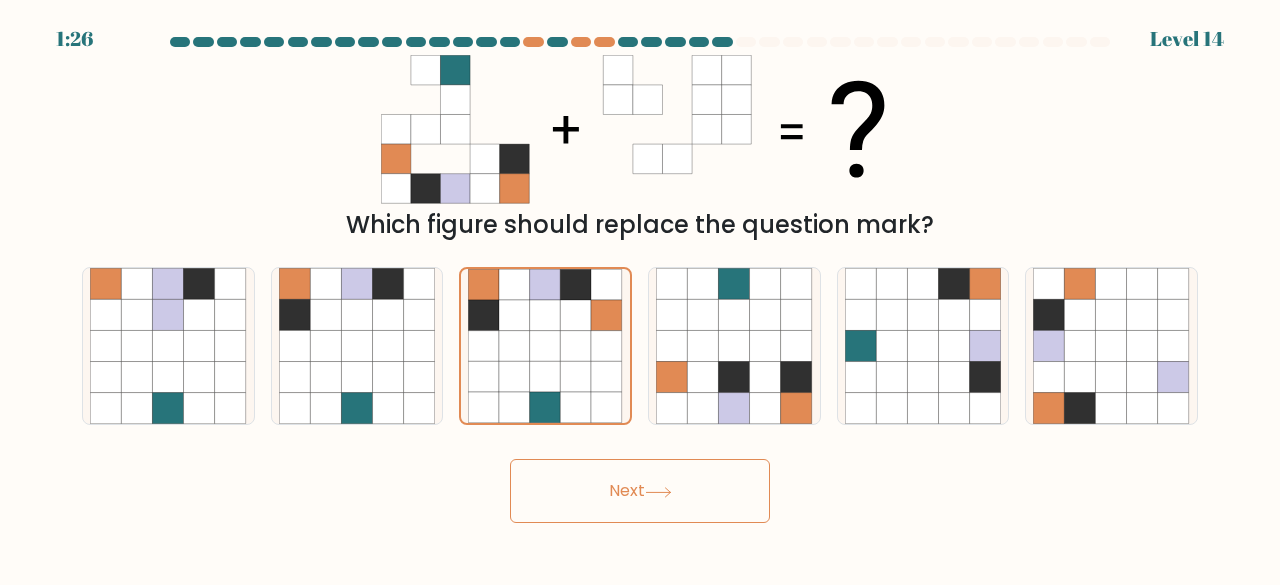 click on "Next" at bounding box center [640, 491] 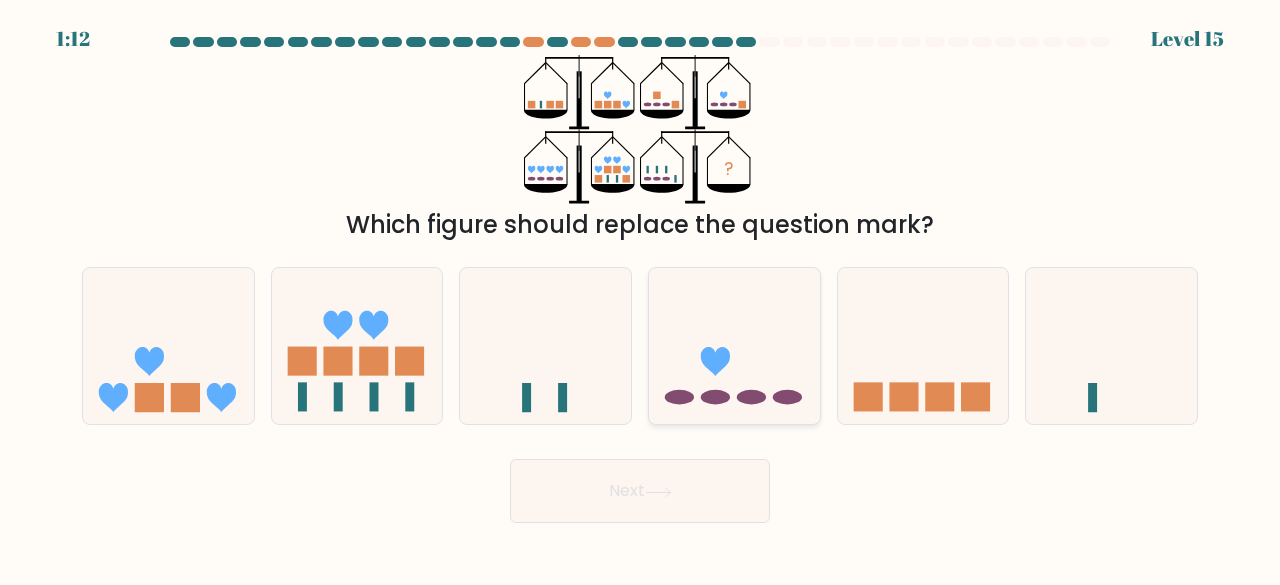 click at bounding box center [734, 345] 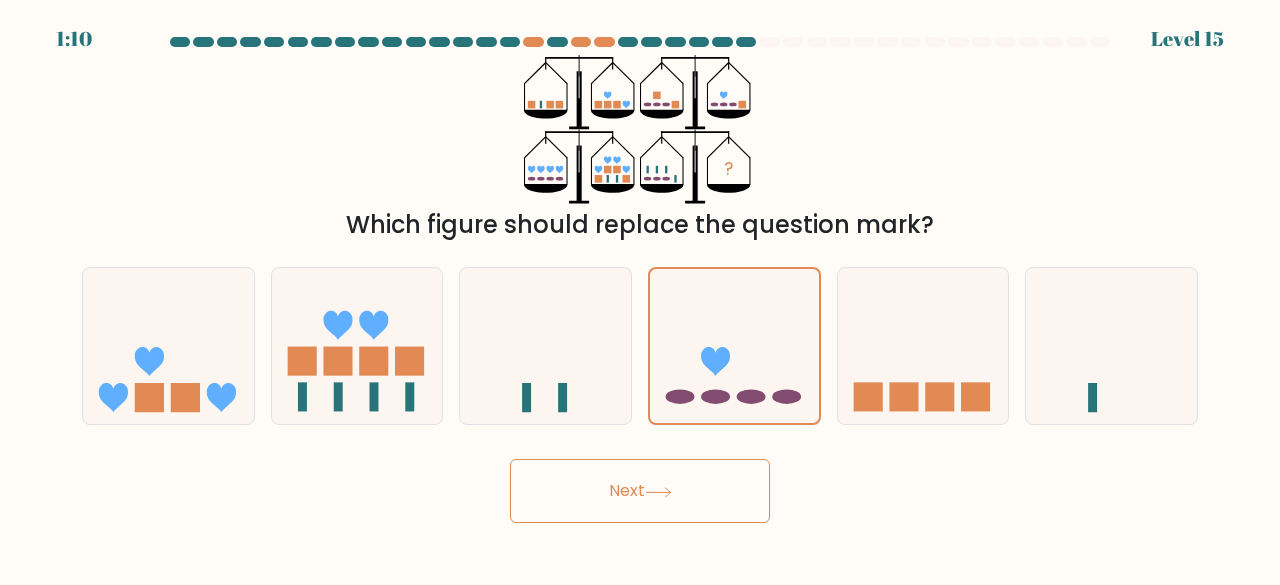 click on "Next" at bounding box center (640, 491) 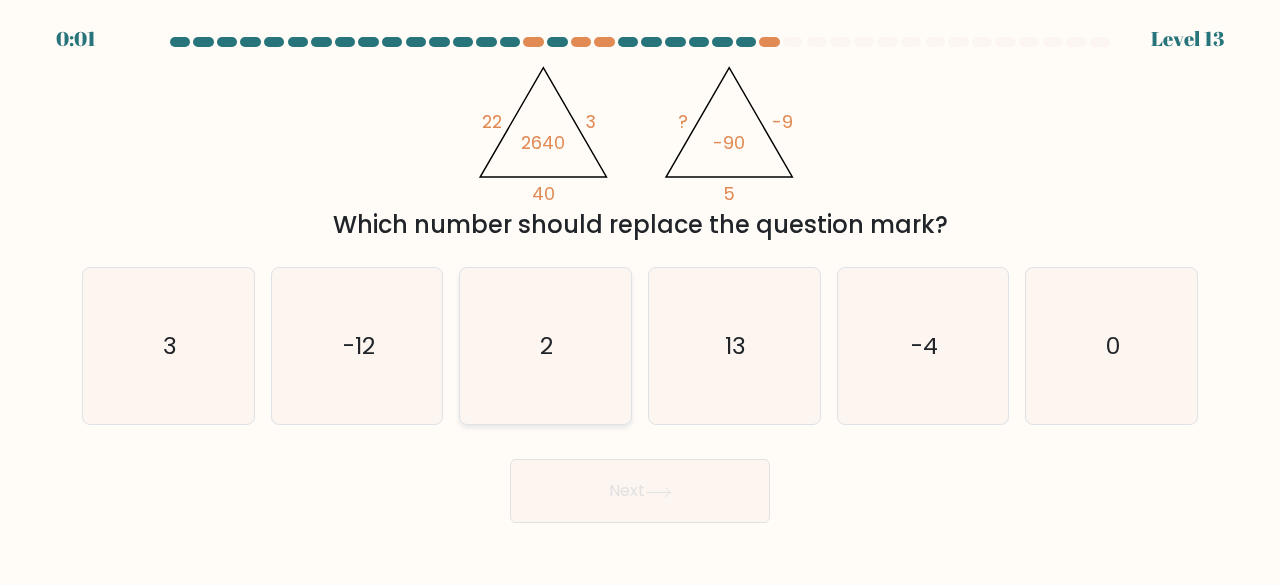 click on "2" at bounding box center [545, 346] 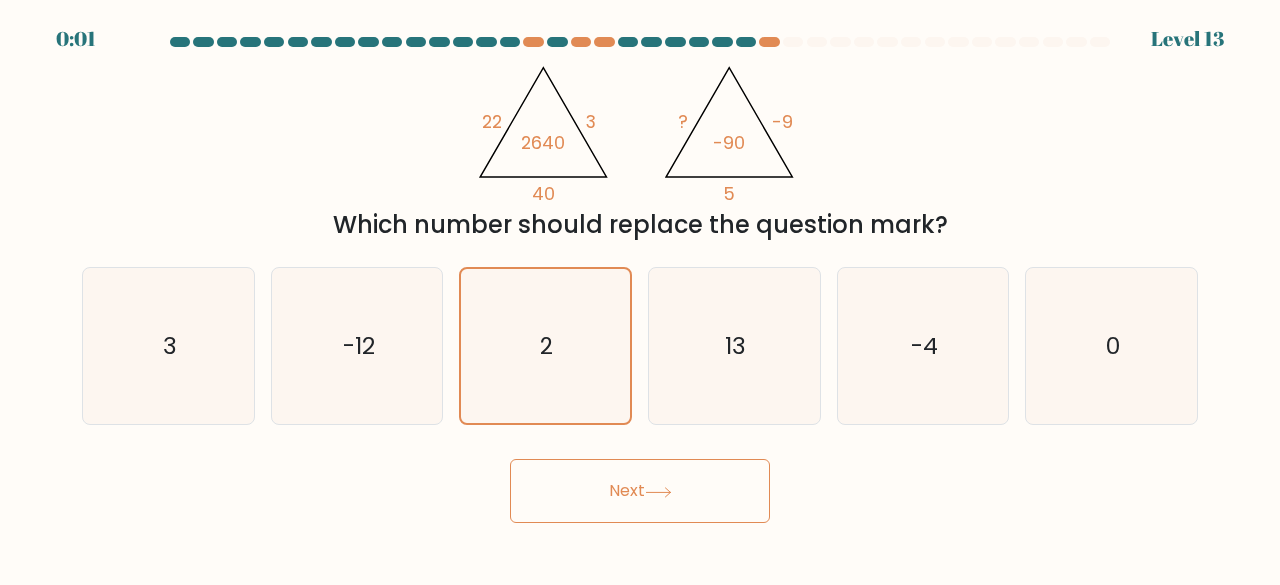 click on "Next" at bounding box center [640, 491] 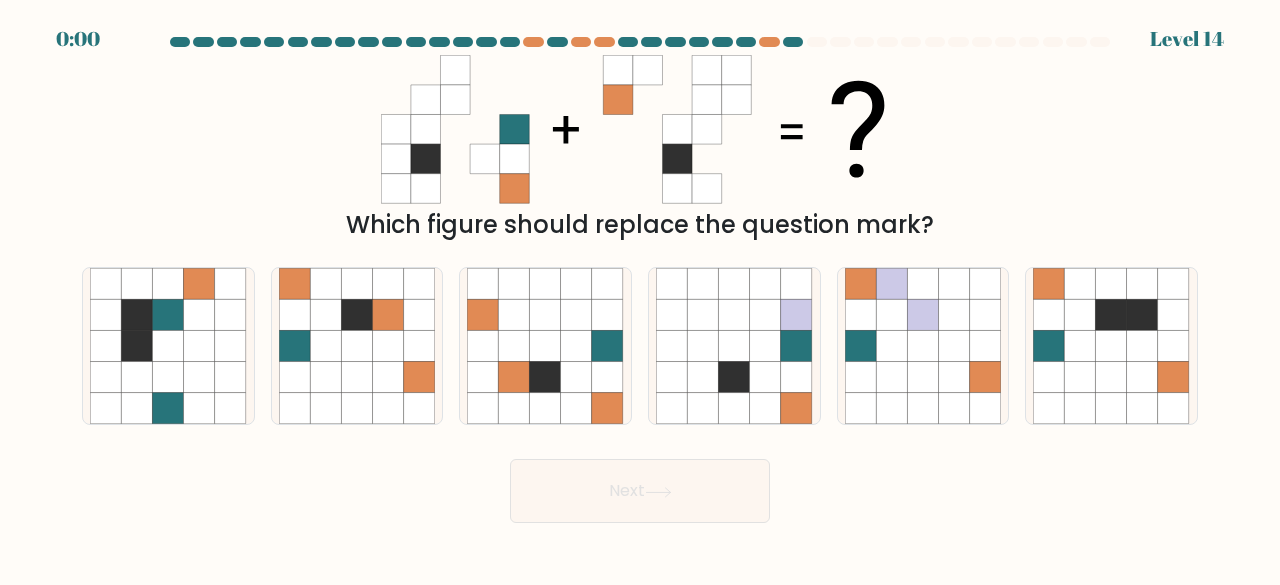 click on "Next" at bounding box center [640, 491] 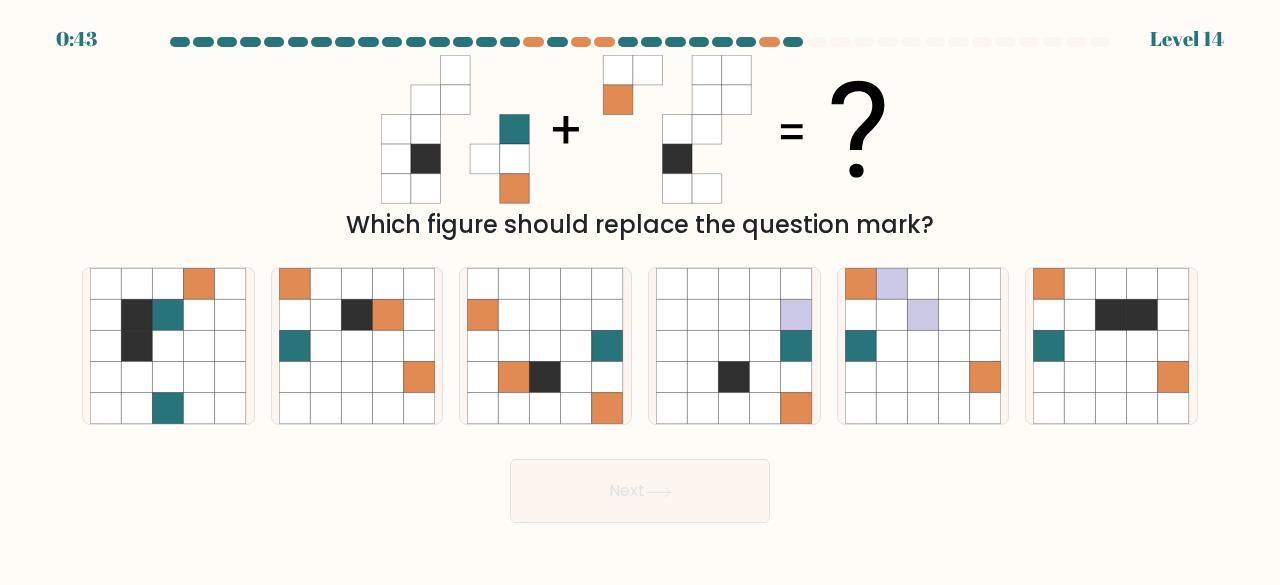 click on "Which figure should replace the question mark?" at bounding box center [640, 149] 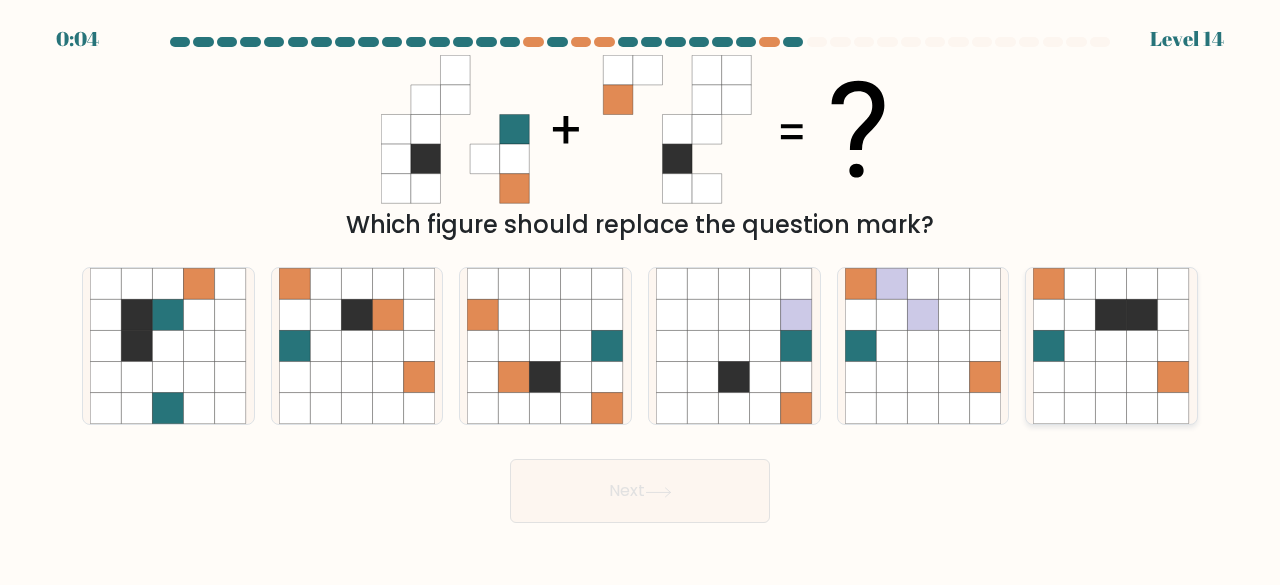 click at bounding box center (1111, 346) 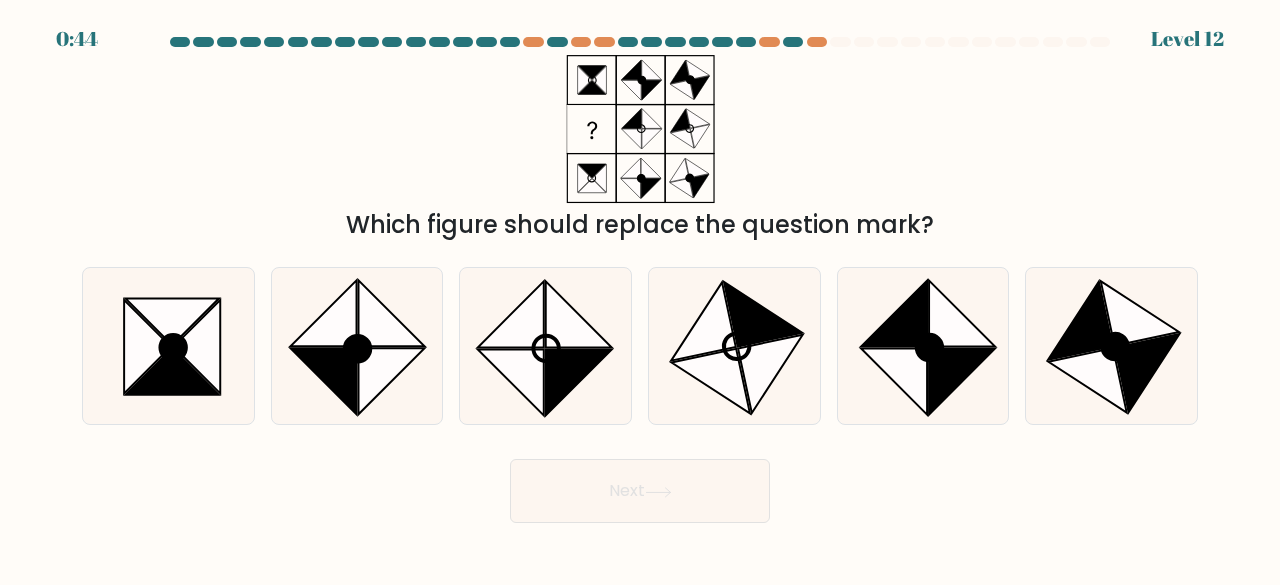 scroll, scrollTop: 0, scrollLeft: 0, axis: both 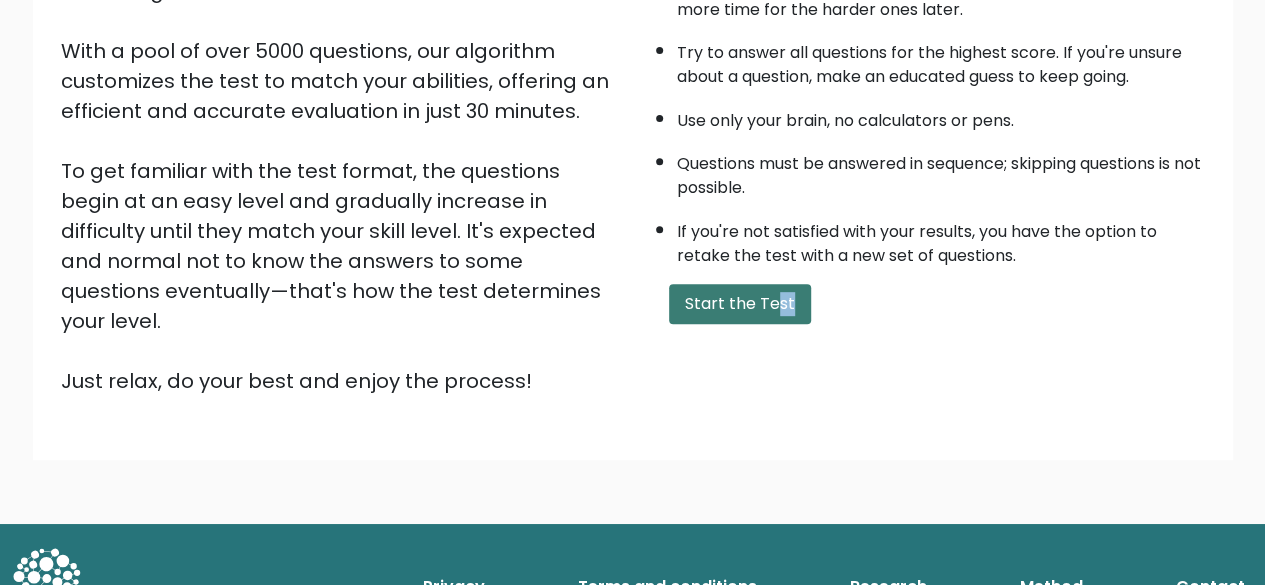 click on "A few things before you start:
The test has 40 questions and needs to be finished in 30 minutes. You get 45 seconds for the first question, and each next one adds another 45 seconds. Answering early questions fast gives you more time for the harder ones later.
Try to answer all questions for the highest score. If you're unsure about a question, make an educated guess to keep going.
Use only your brain, no calculators or pens.
Questions must be answered in sequence; skipping questions is not possible.
If you're not satisfied with your results, you have the option to retake the test with a new set of questions.
Start the Test" at bounding box center [925, 136] 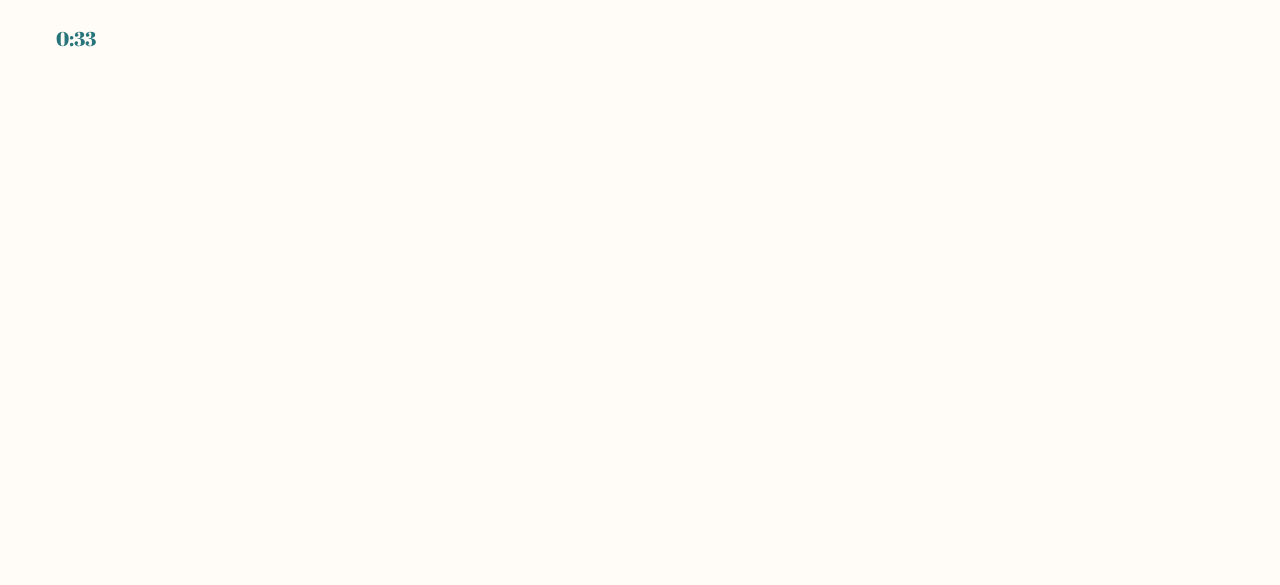 scroll, scrollTop: 0, scrollLeft: 0, axis: both 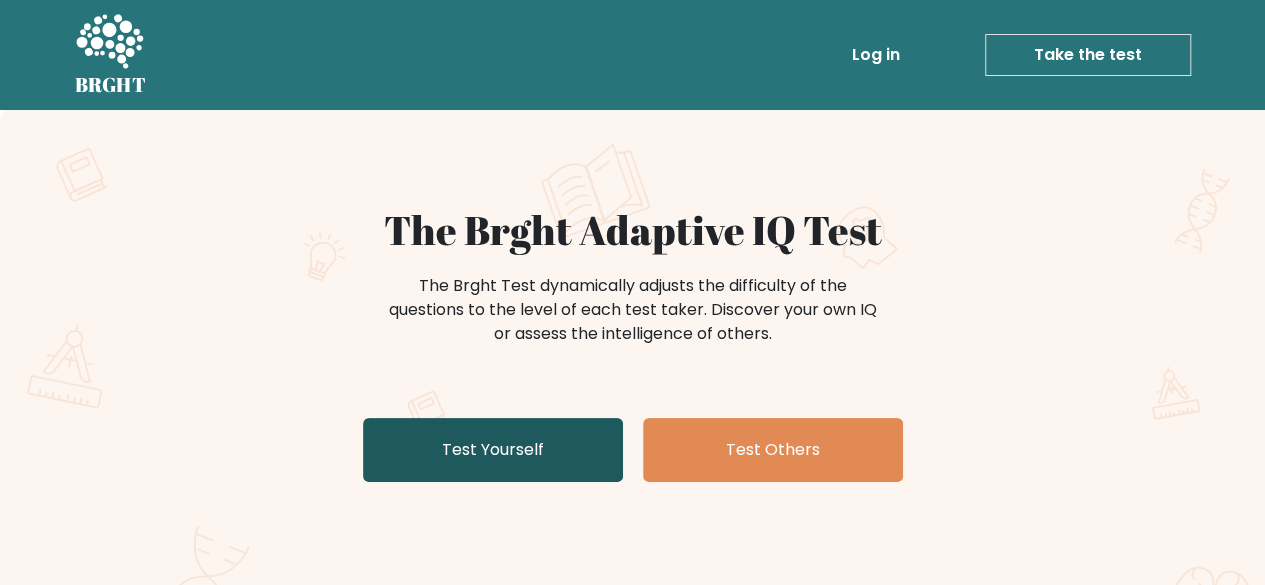 click on "Test Yourself" at bounding box center (493, 450) 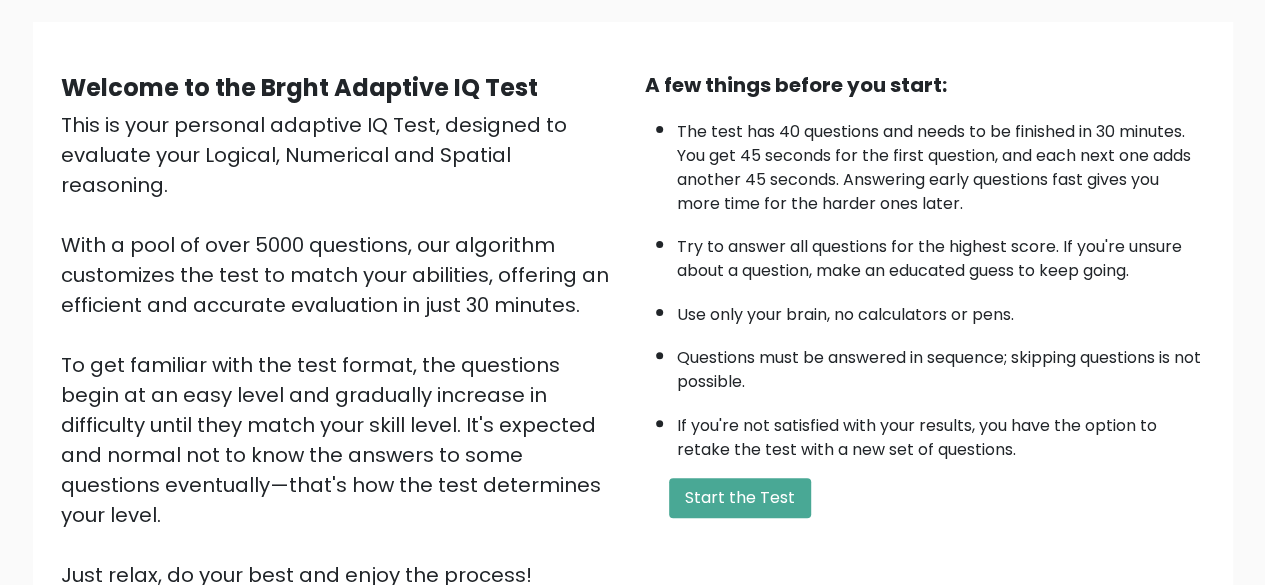 scroll, scrollTop: 300, scrollLeft: 0, axis: vertical 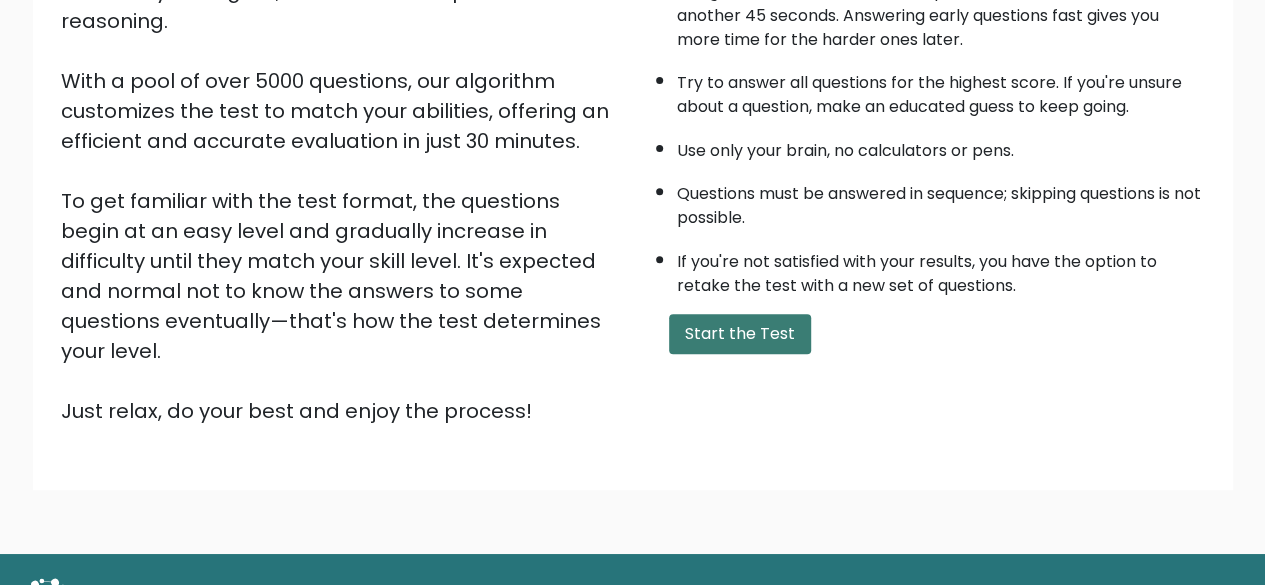click on "Start the Test" at bounding box center [740, 334] 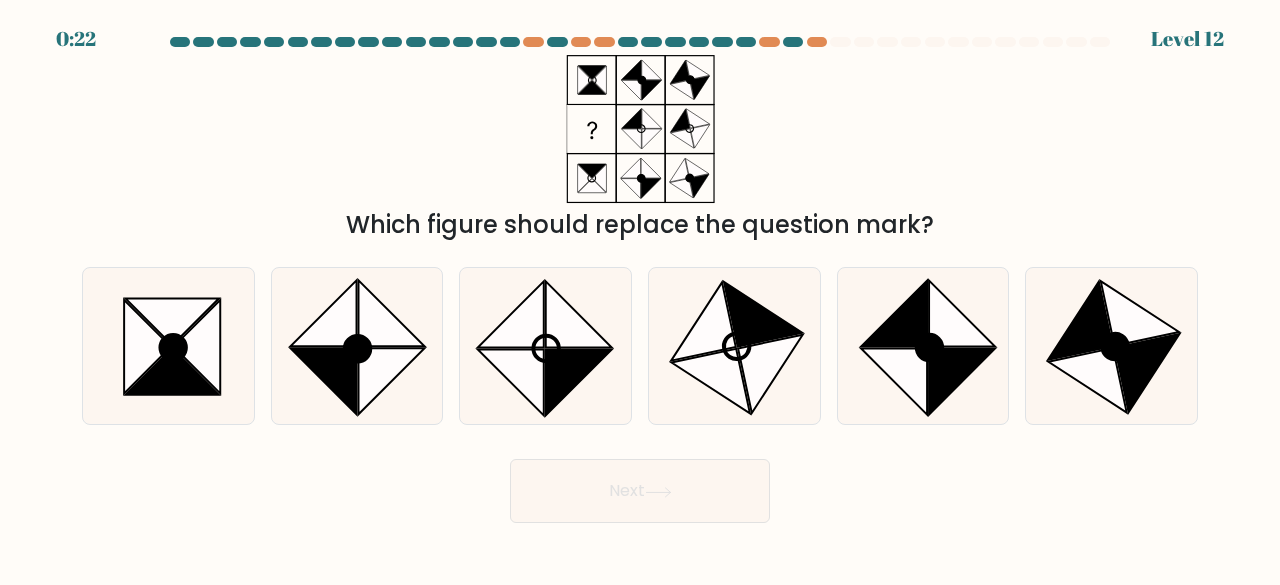 scroll, scrollTop: 0, scrollLeft: 0, axis: both 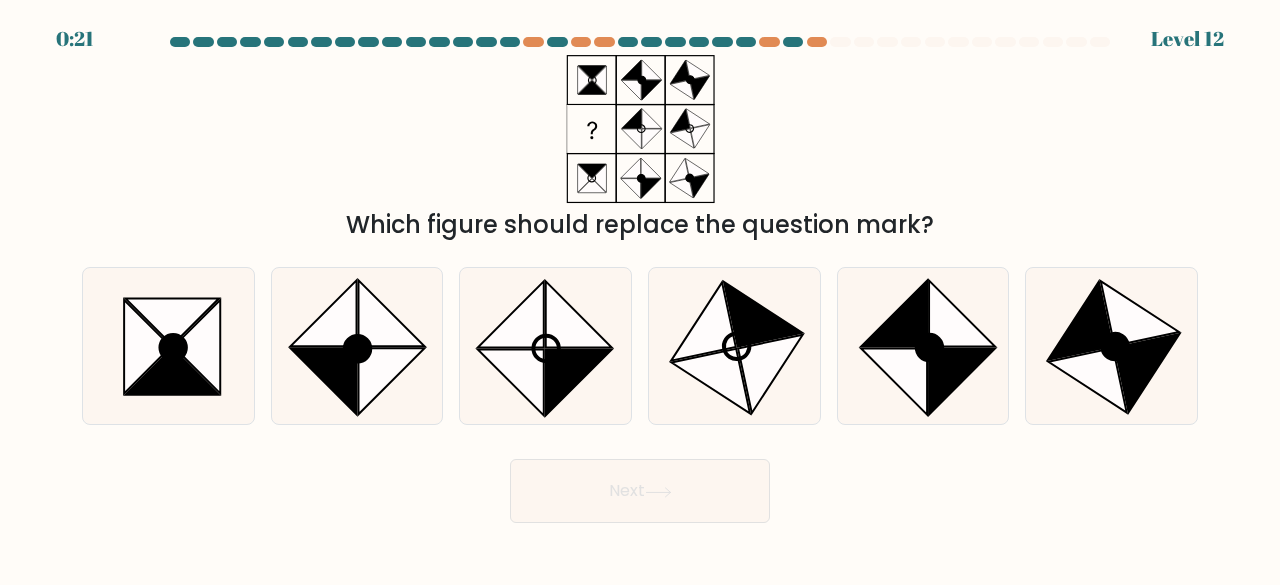 drag, startPoint x: 10, startPoint y: 137, endPoint x: 54, endPoint y: 167, distance: 53.25411 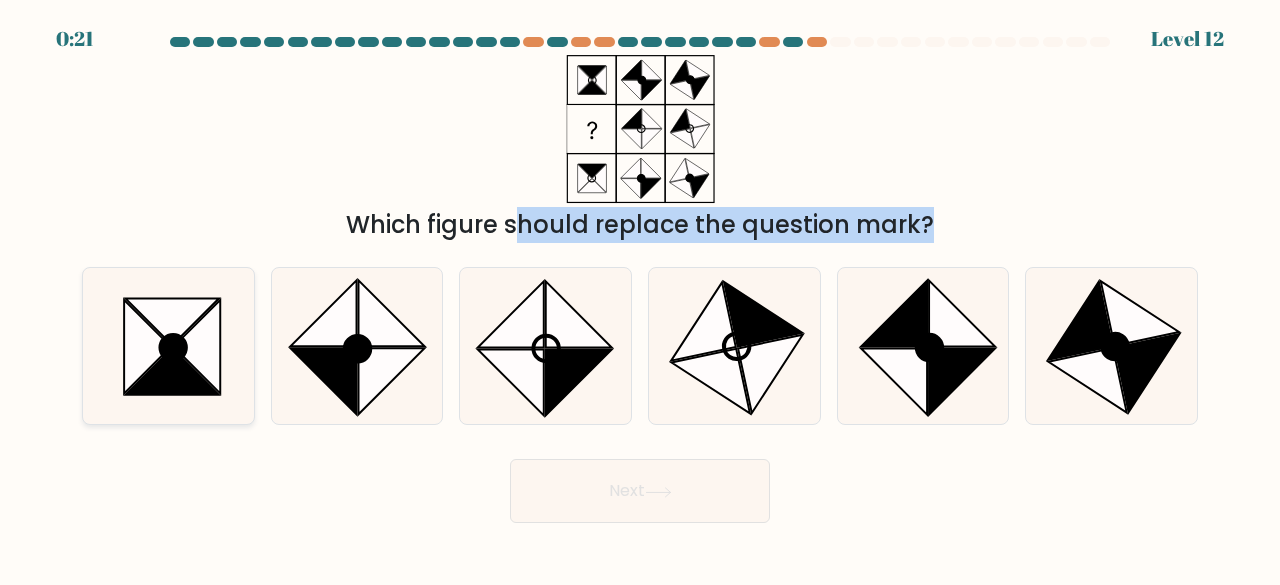 drag, startPoint x: 74, startPoint y: 187, endPoint x: 215, endPoint y: 281, distance: 169.4609 